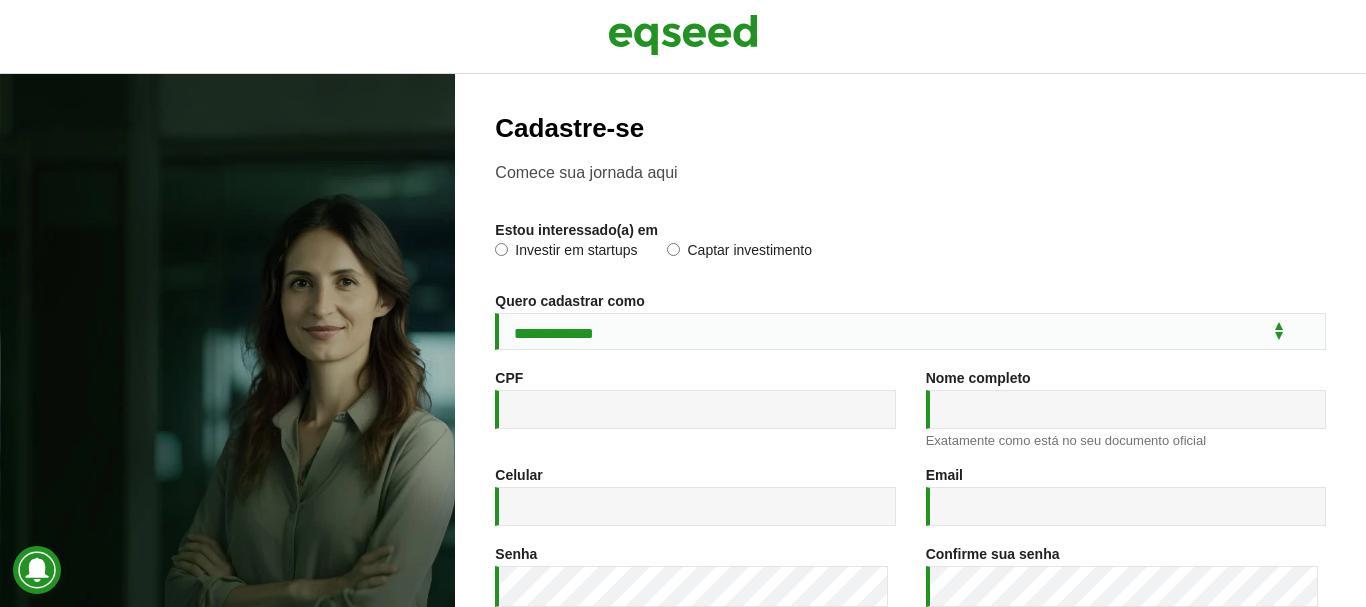 scroll, scrollTop: 0, scrollLeft: 0, axis: both 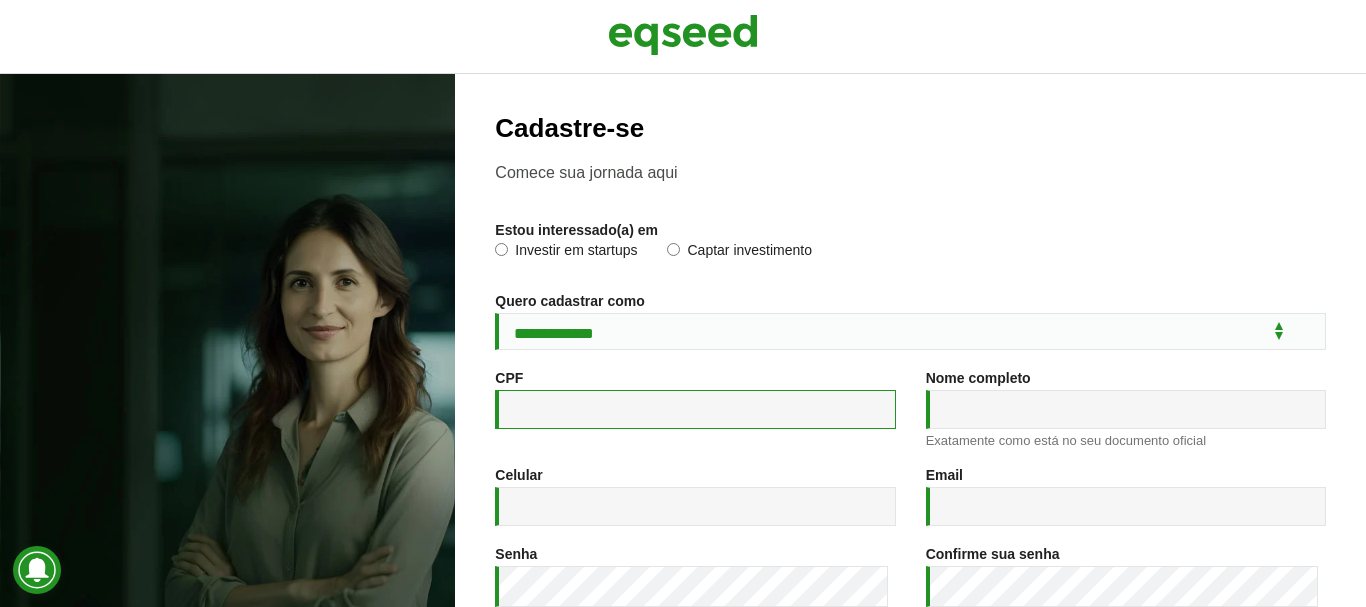 click on "CPF  *" at bounding box center (695, 409) 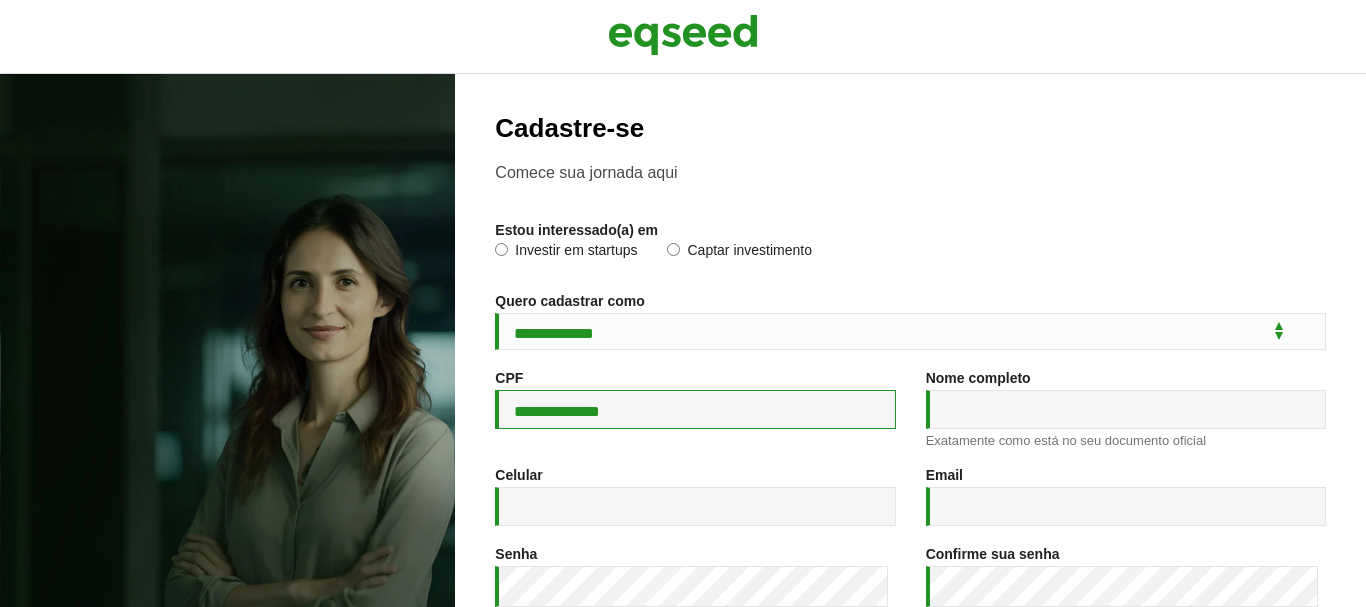 type on "**********" 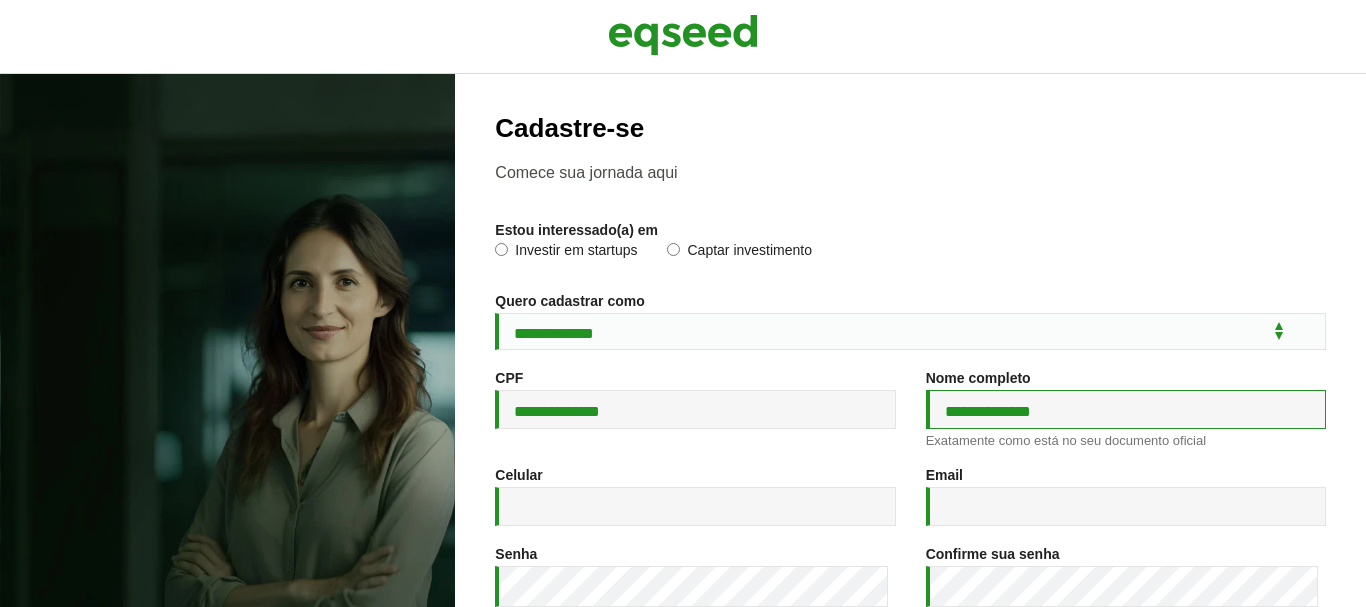 type on "**********" 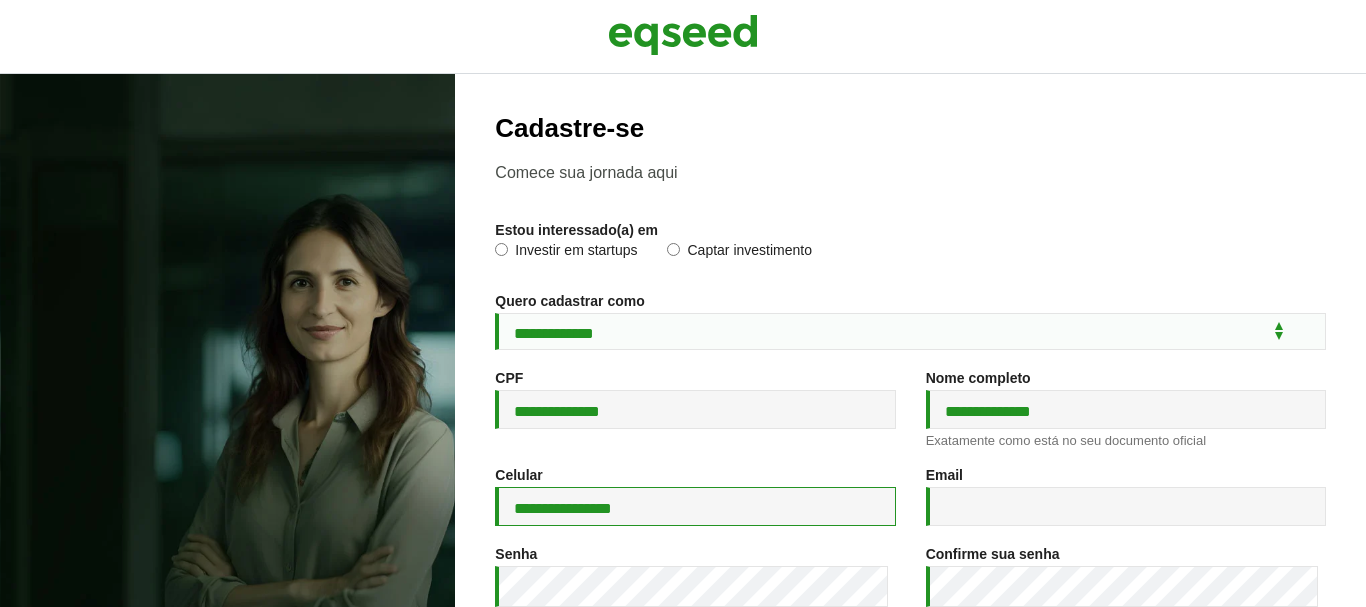 type on "**********" 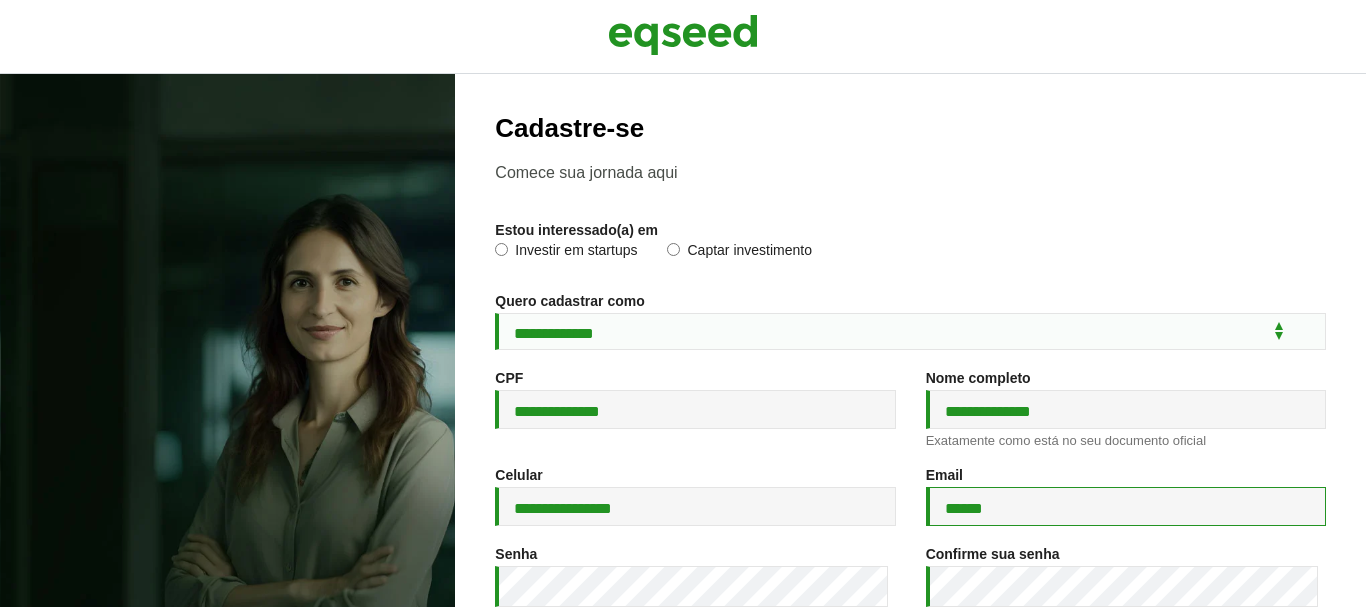 type on "**********" 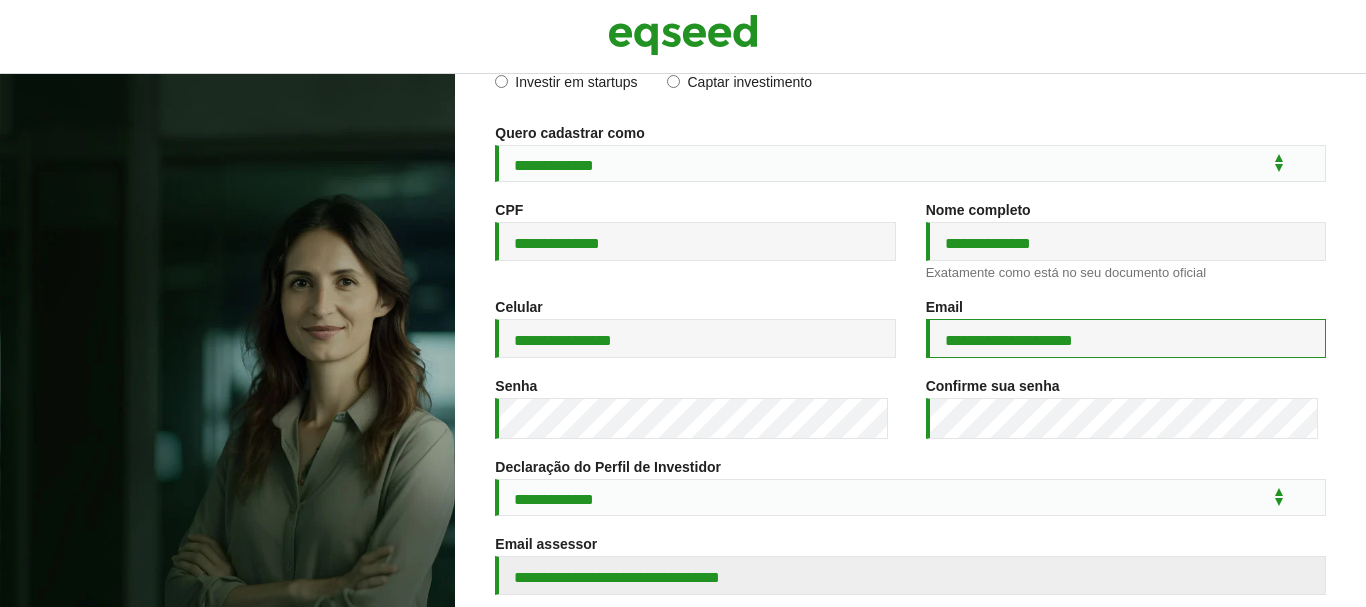 scroll, scrollTop: 200, scrollLeft: 0, axis: vertical 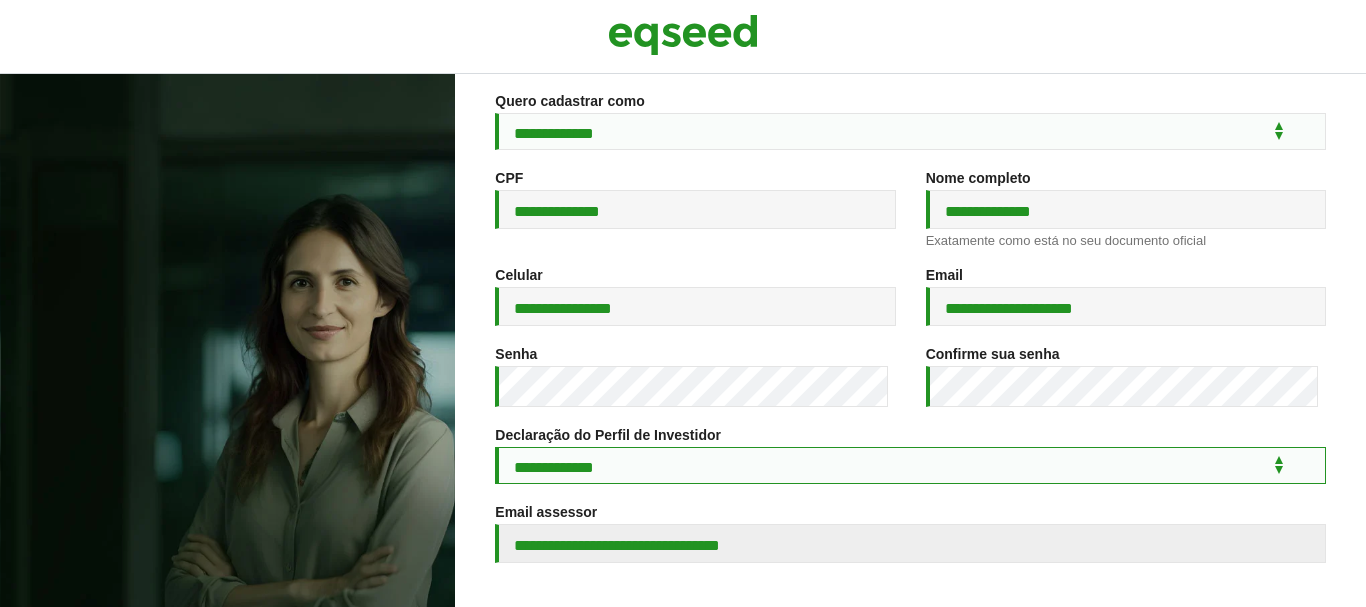 click on "**********" at bounding box center [910, 465] 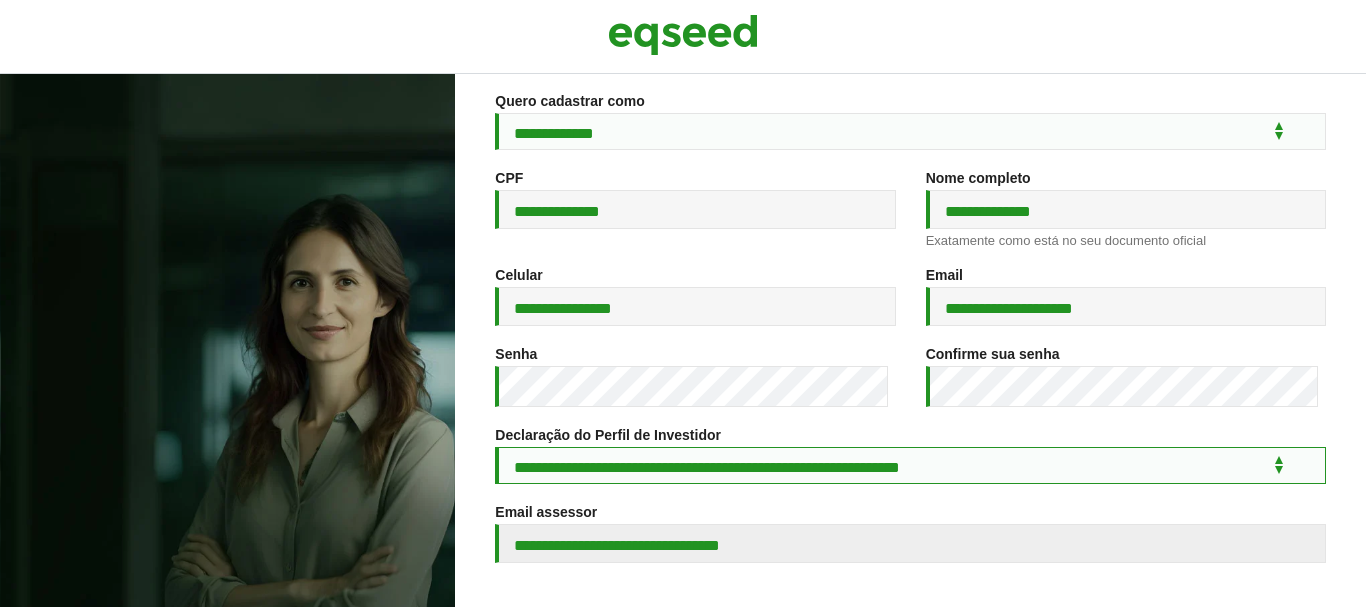 click on "**********" at bounding box center (910, 465) 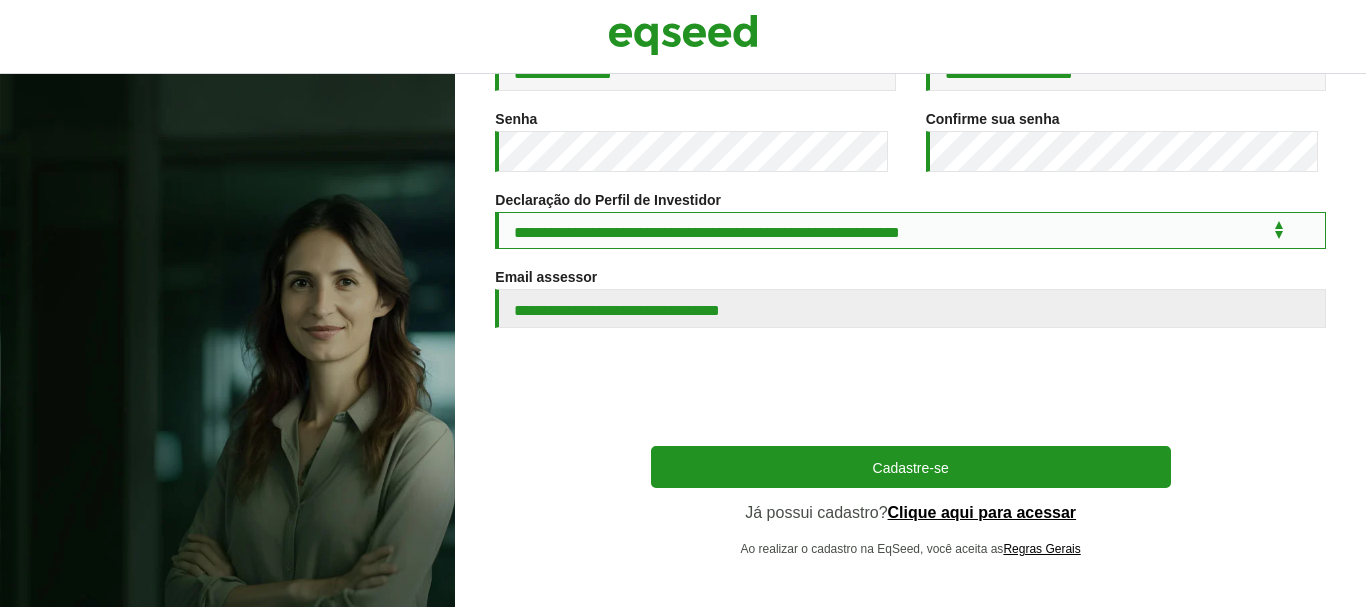 scroll, scrollTop: 466, scrollLeft: 0, axis: vertical 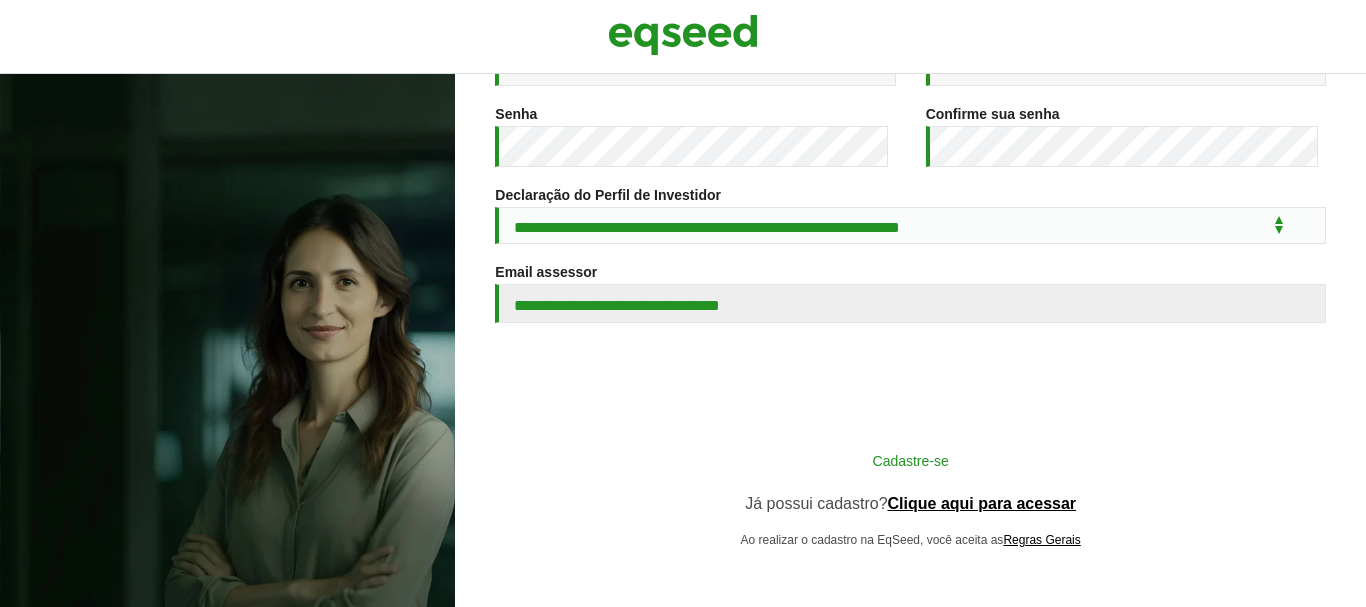 click on "Cadastre-se" at bounding box center [911, 460] 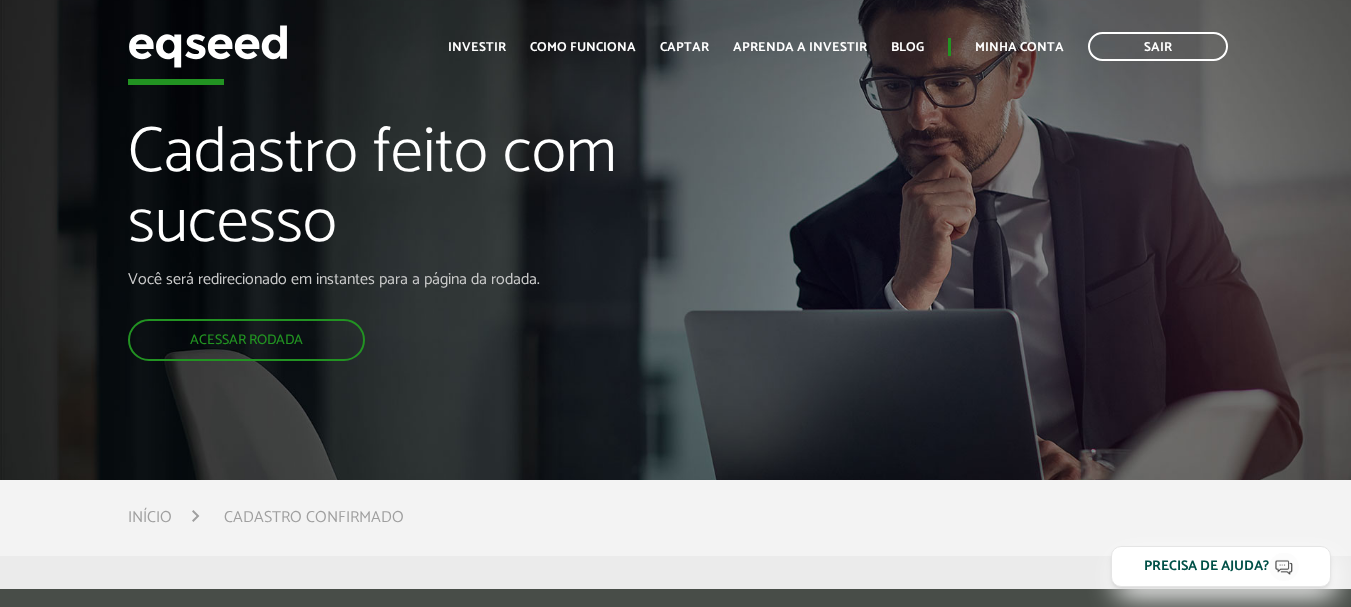 scroll, scrollTop: 0, scrollLeft: 0, axis: both 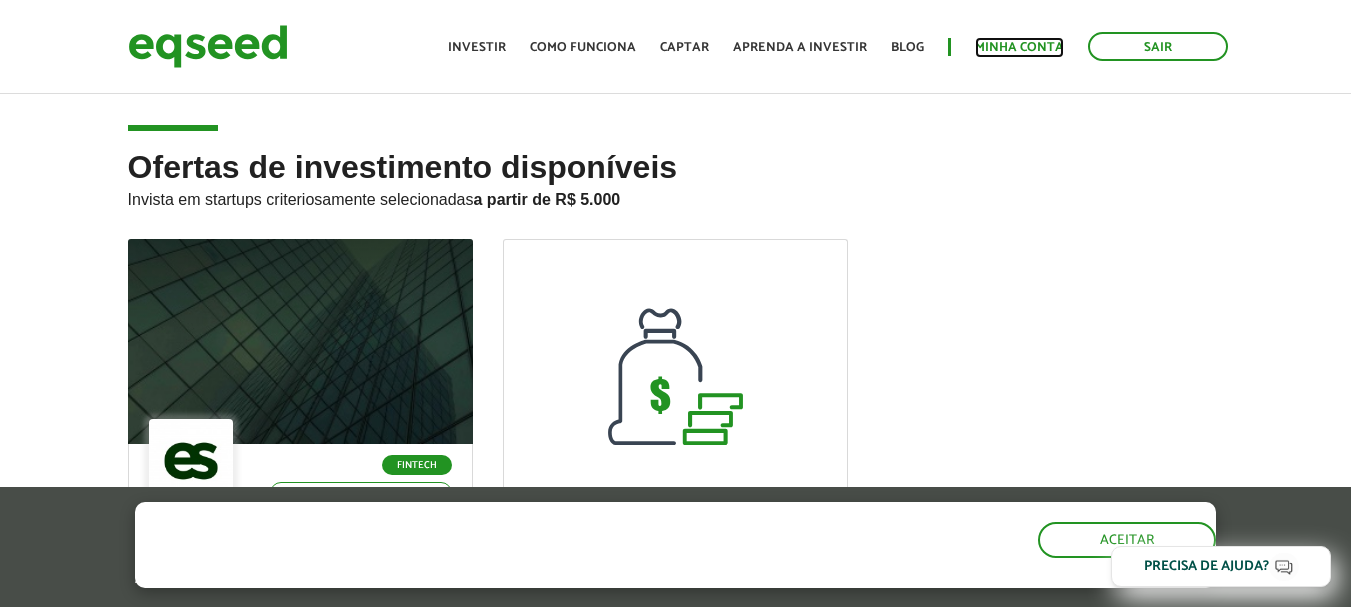 click on "Minha conta" at bounding box center (1019, 47) 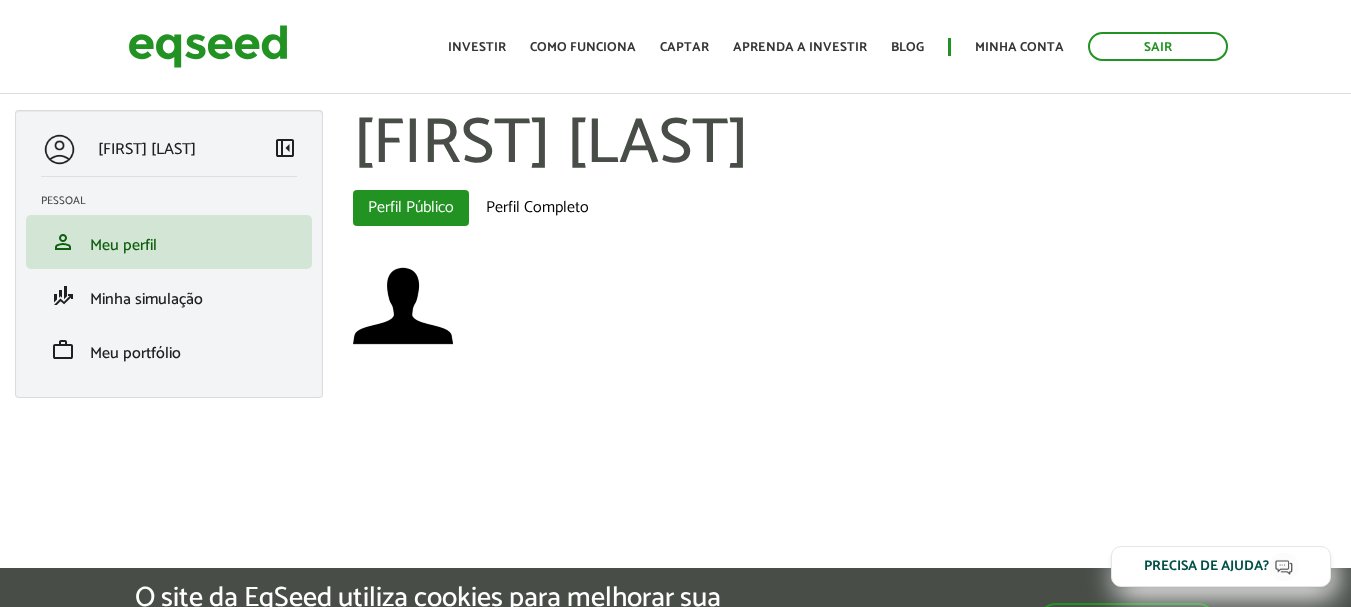 scroll, scrollTop: 0, scrollLeft: 0, axis: both 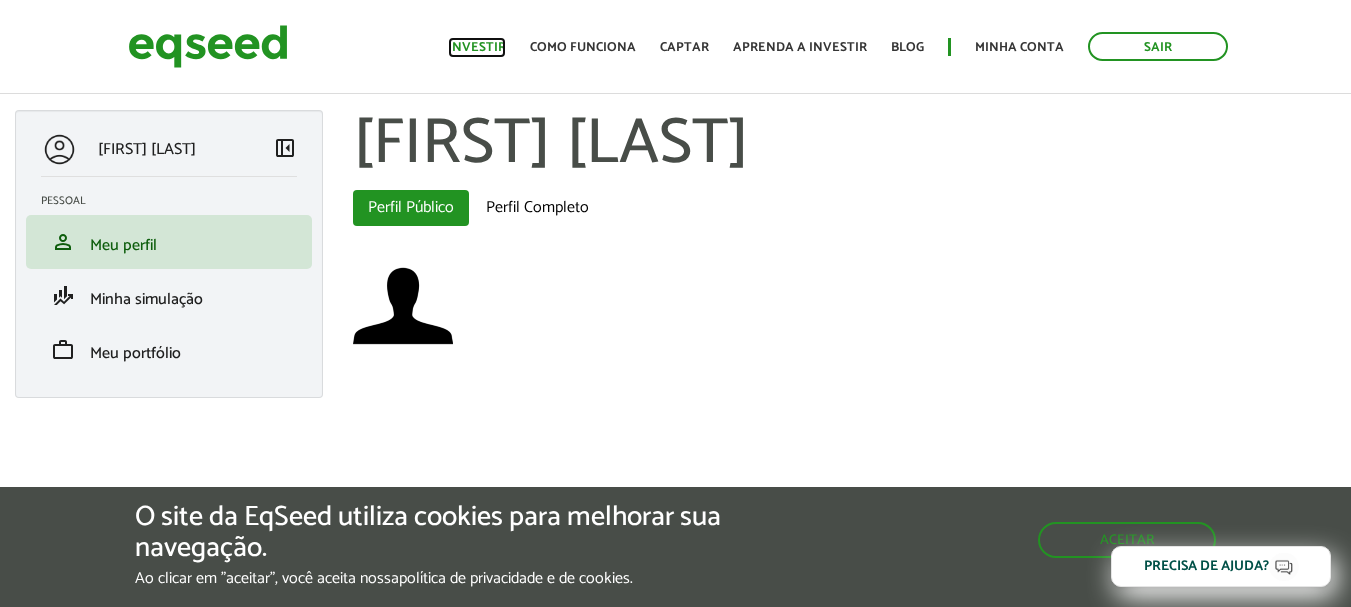 click on "Investir" at bounding box center [477, 47] 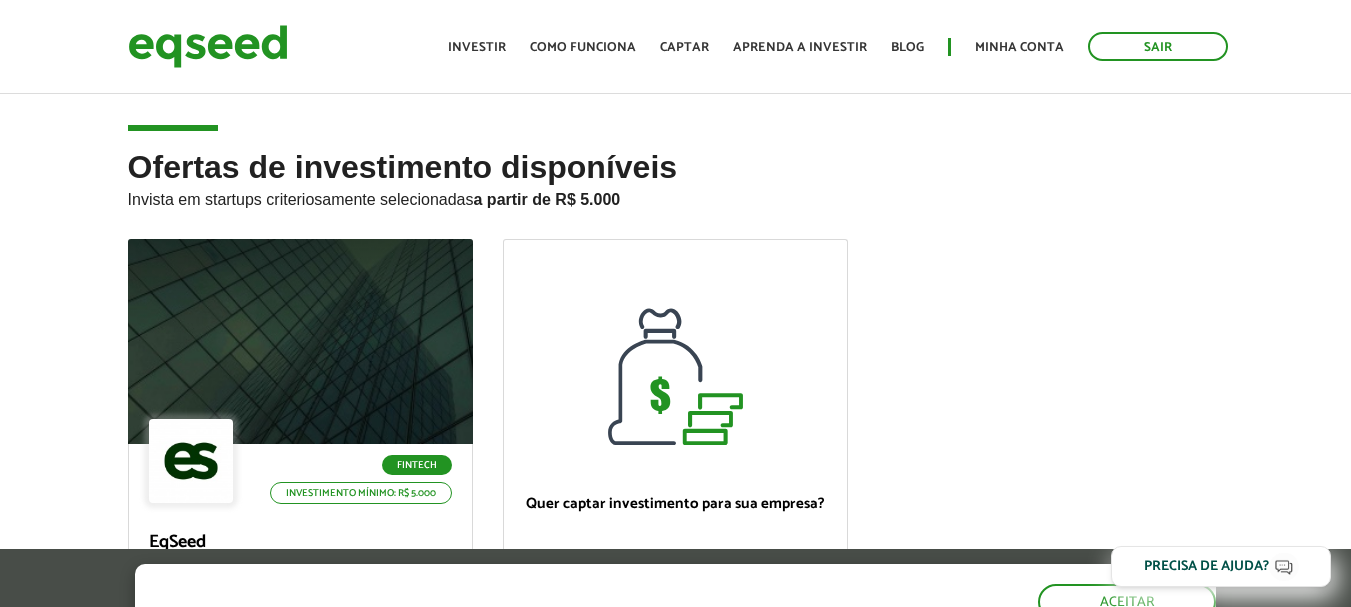 scroll, scrollTop: 0, scrollLeft: 0, axis: both 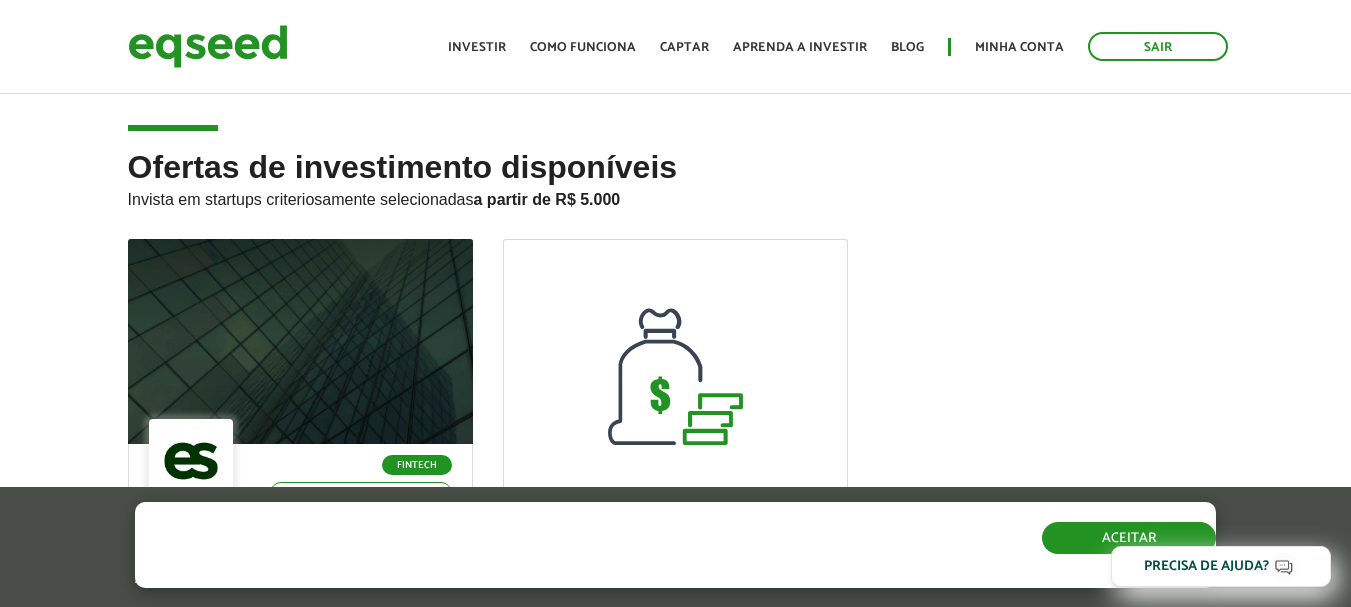click on "Aceitar" at bounding box center [1129, 538] 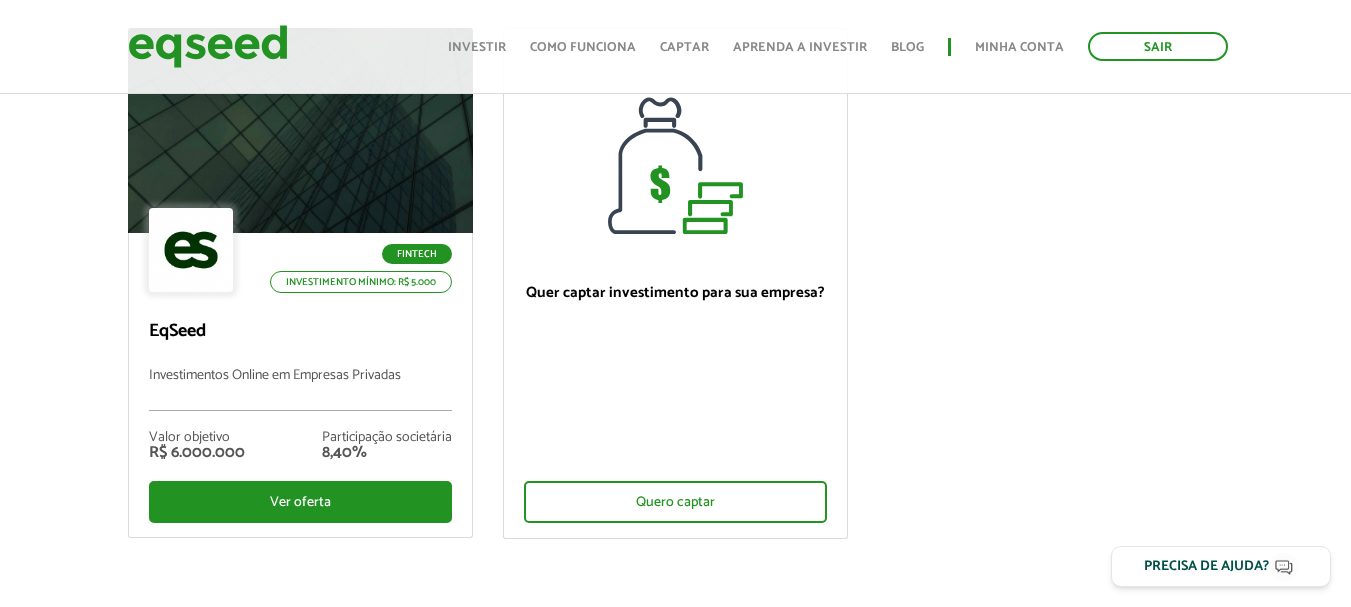 scroll, scrollTop: 200, scrollLeft: 0, axis: vertical 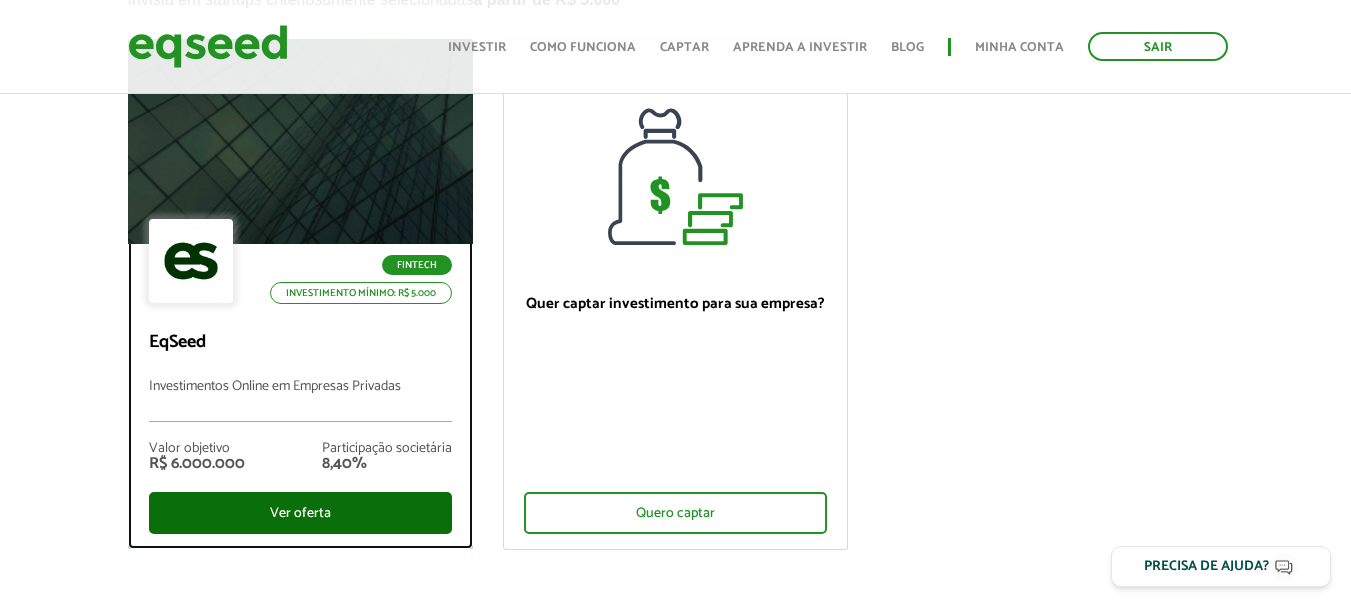 click on "Ver oferta" at bounding box center (300, 513) 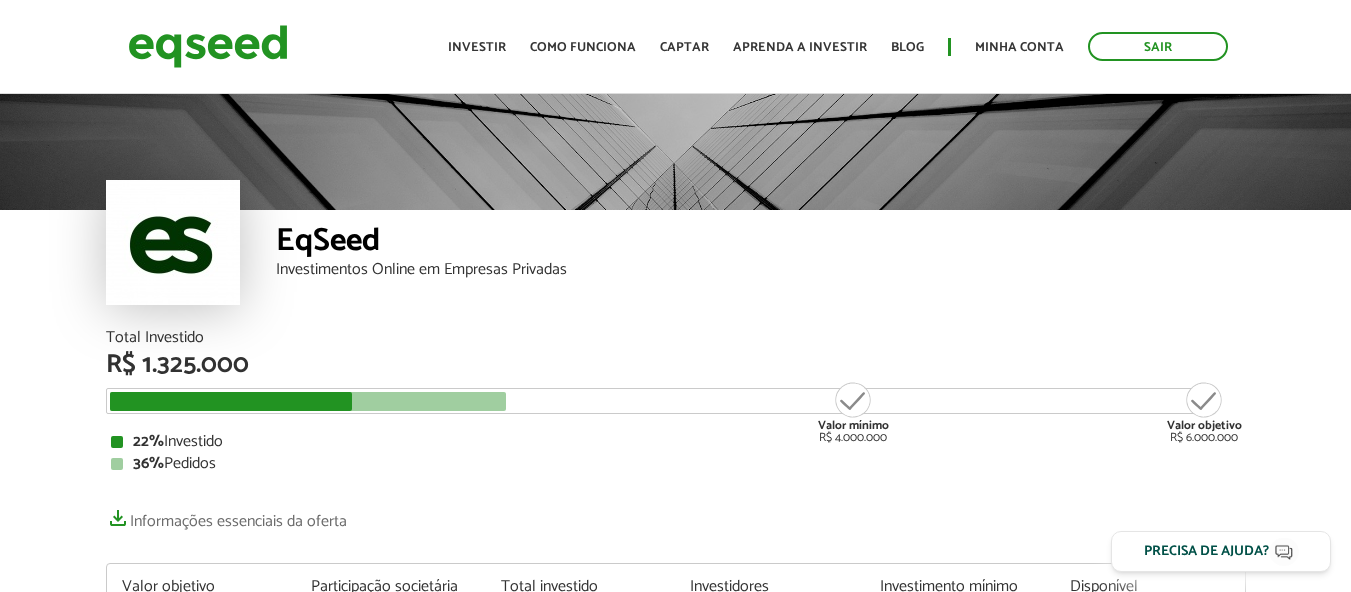 scroll, scrollTop: 0, scrollLeft: 0, axis: both 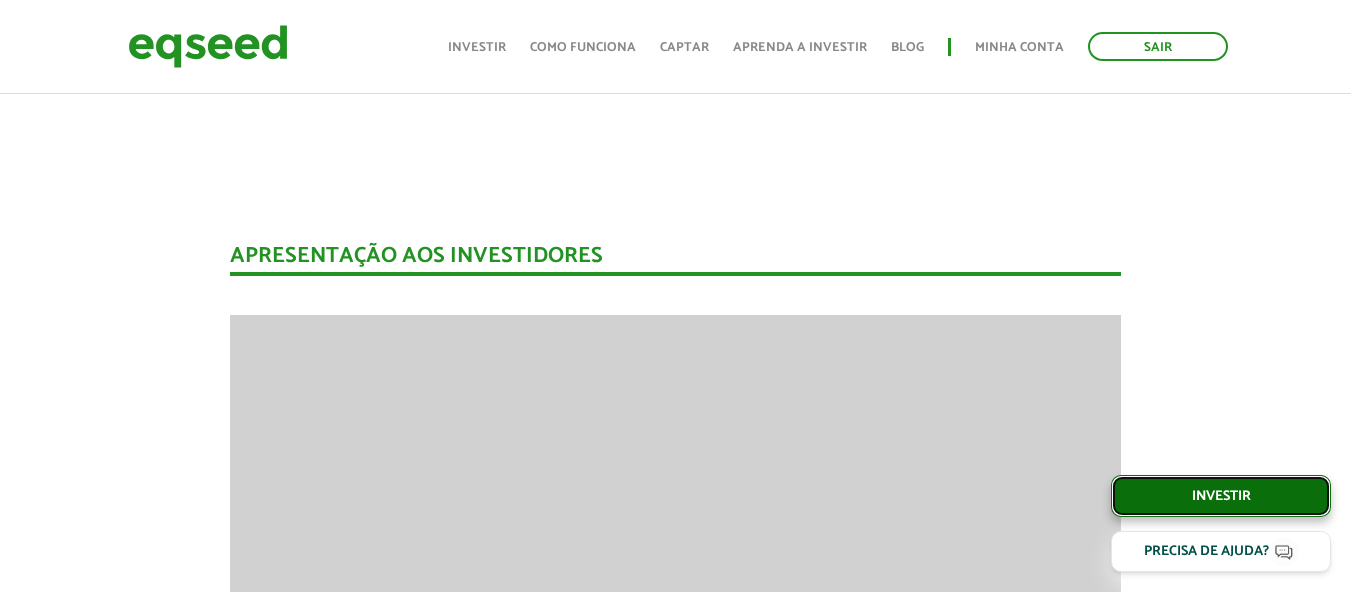 click on "Investir" at bounding box center (1221, 496) 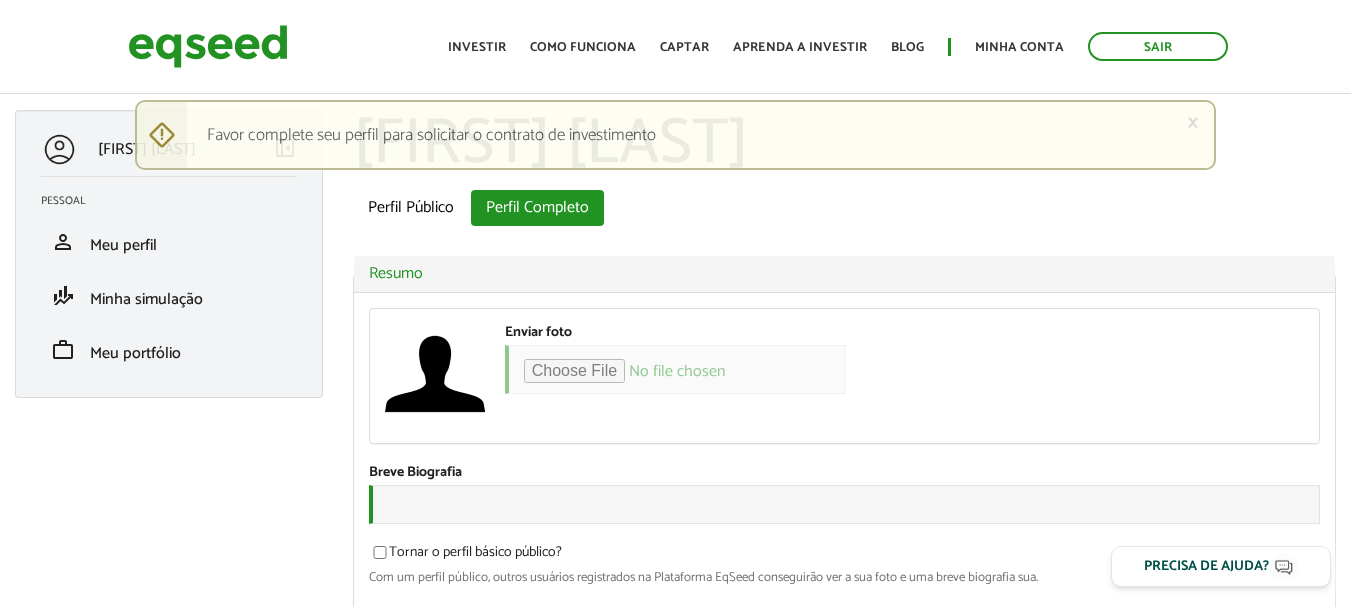 scroll, scrollTop: 0, scrollLeft: 0, axis: both 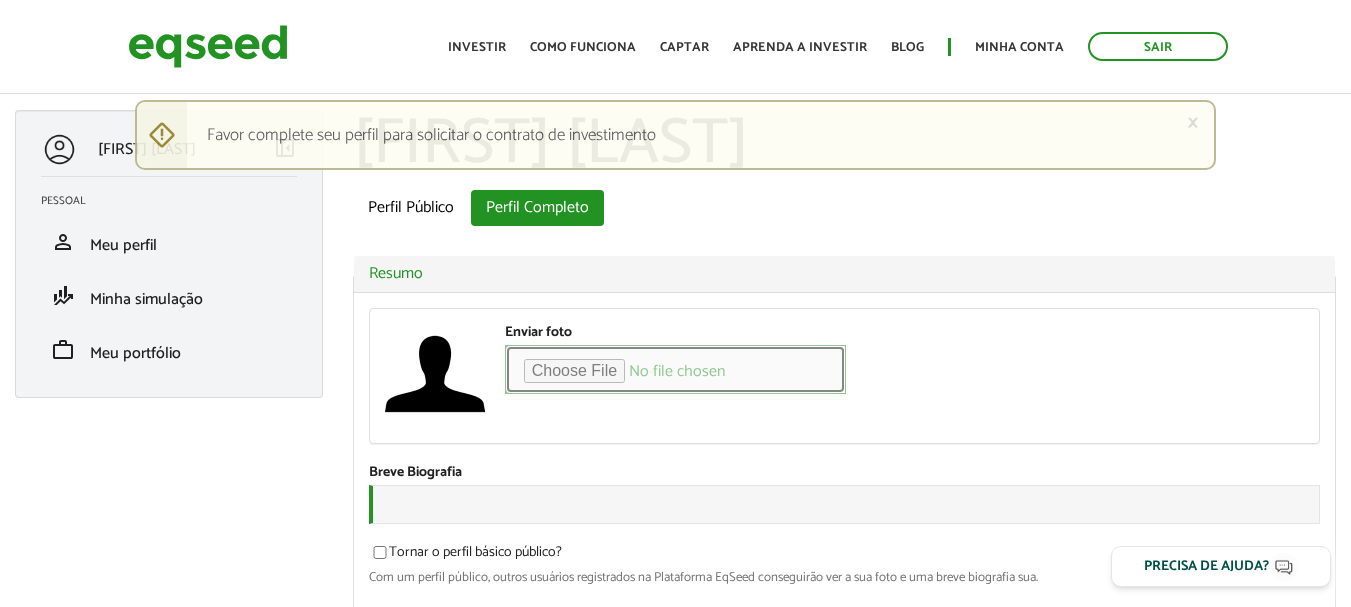 click on "Enviar foto" at bounding box center [675, 369] 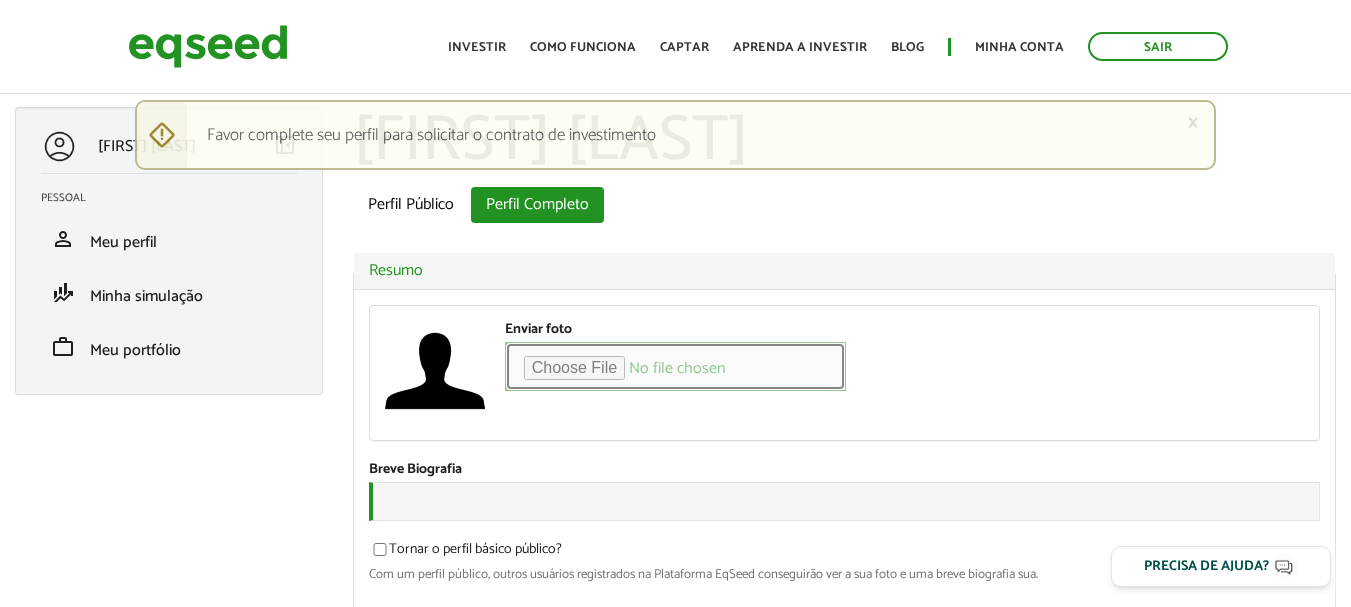 scroll, scrollTop: 0, scrollLeft: 0, axis: both 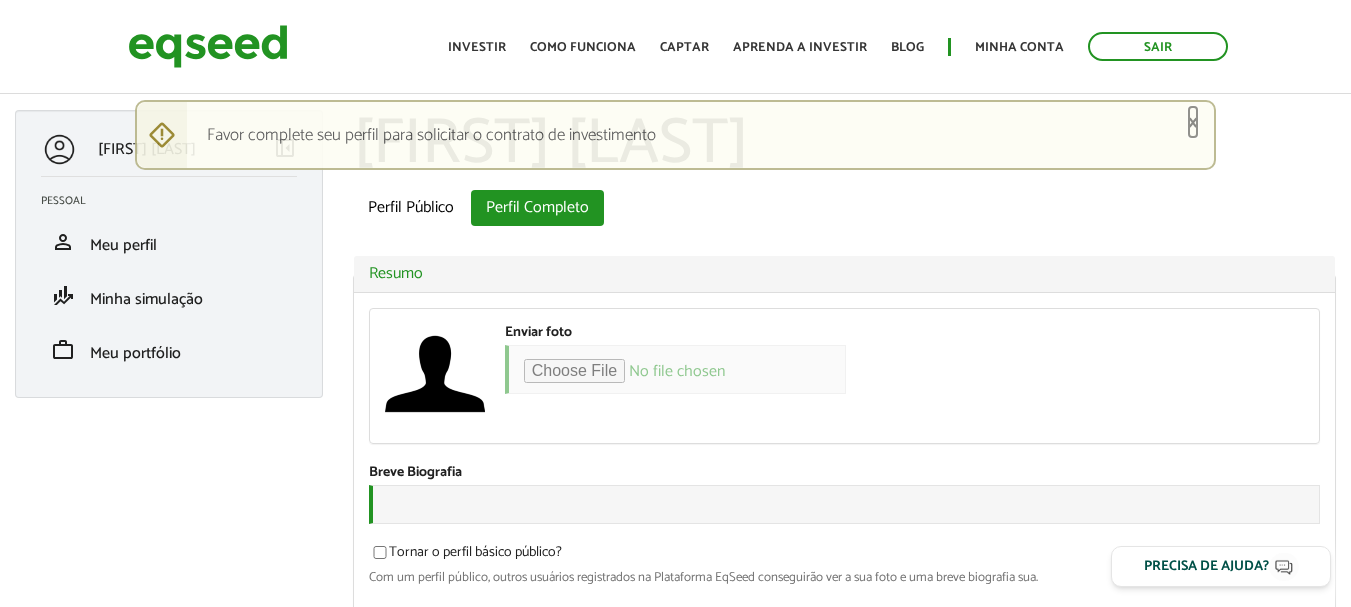 click on "×" at bounding box center (1193, 122) 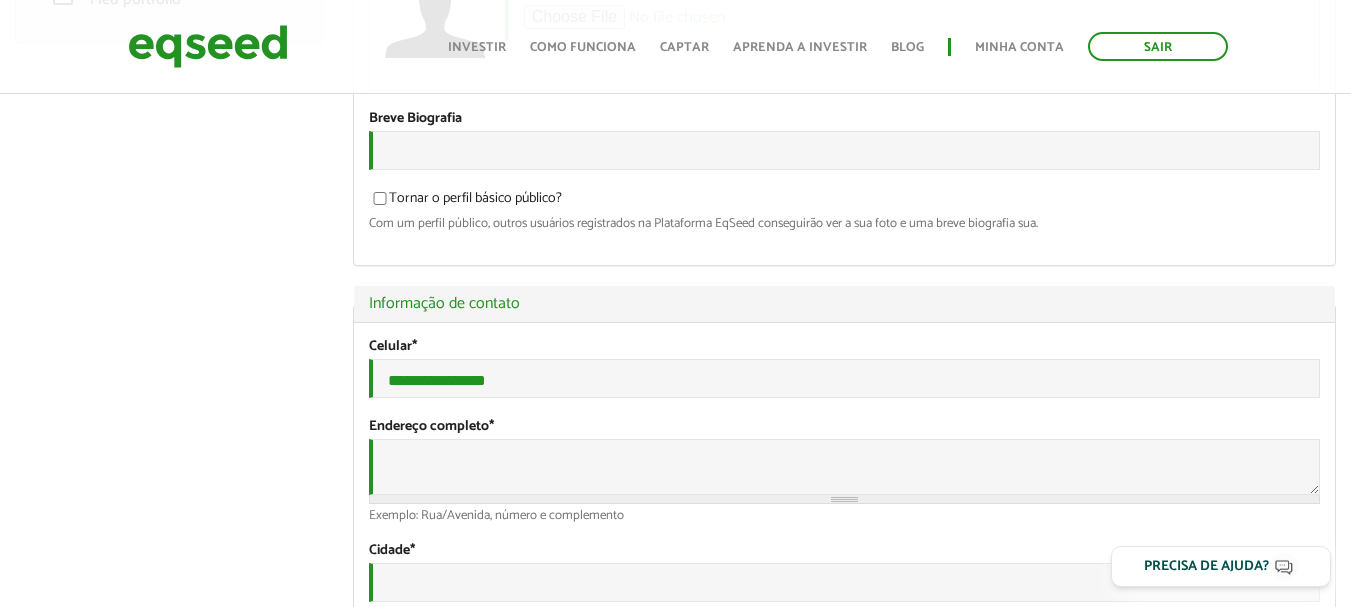 scroll, scrollTop: 400, scrollLeft: 0, axis: vertical 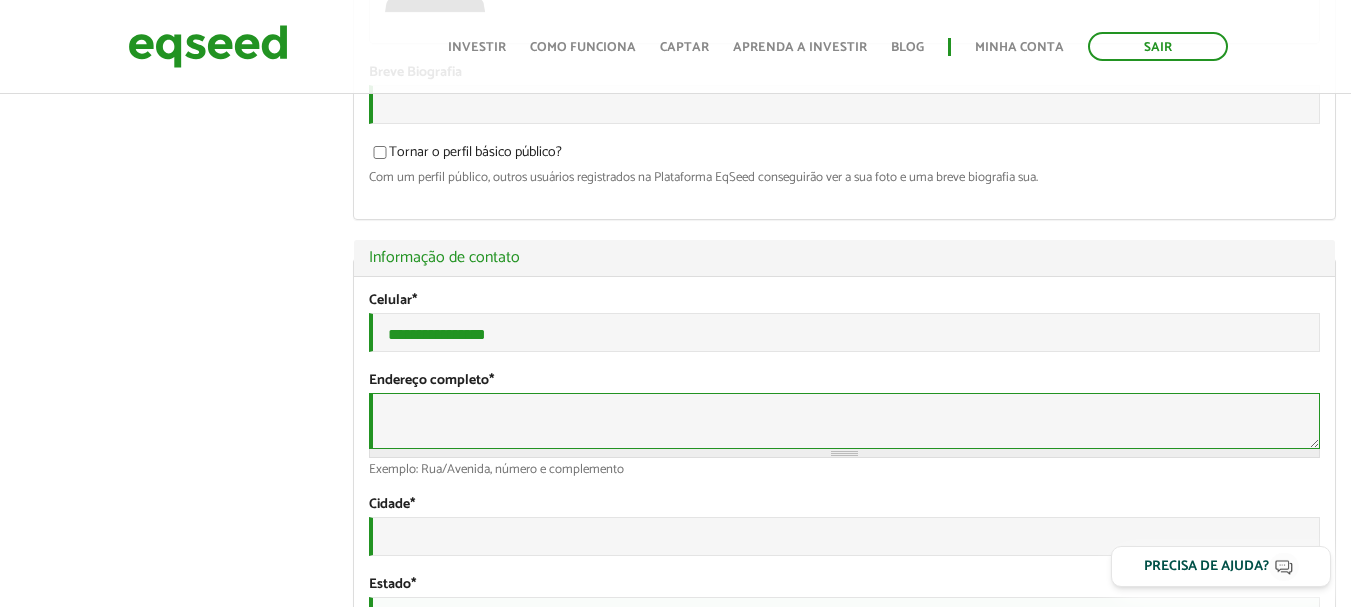 click on "Endereço completo  *" at bounding box center [844, 421] 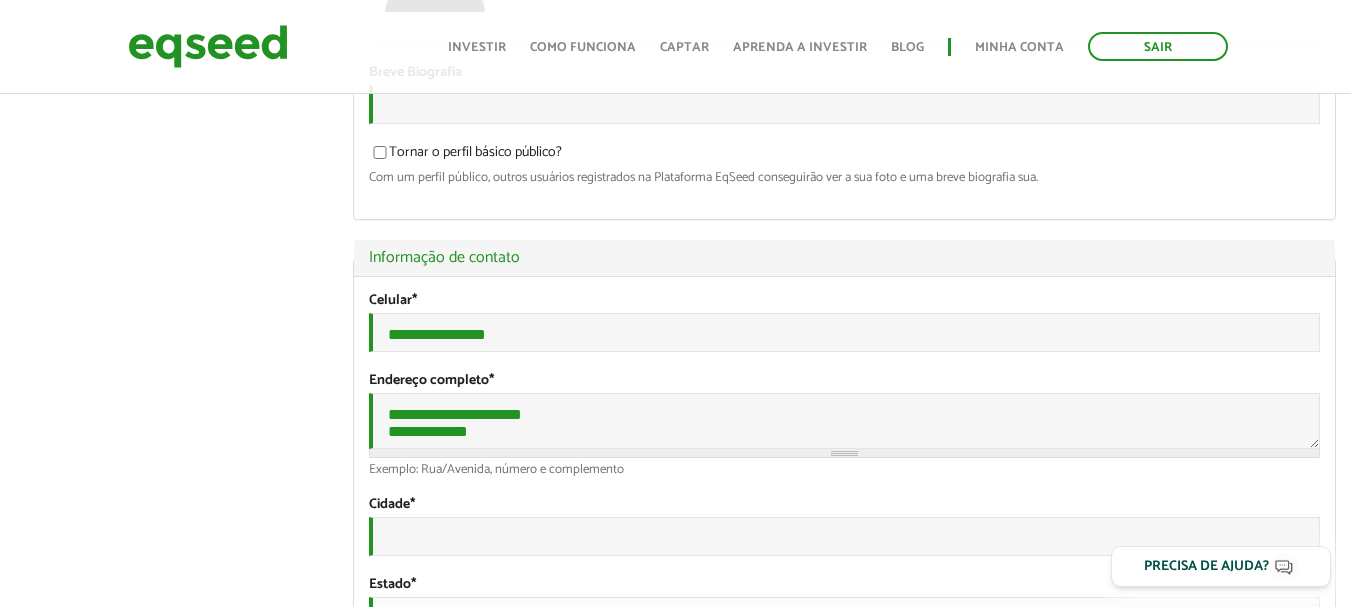 type on "********" 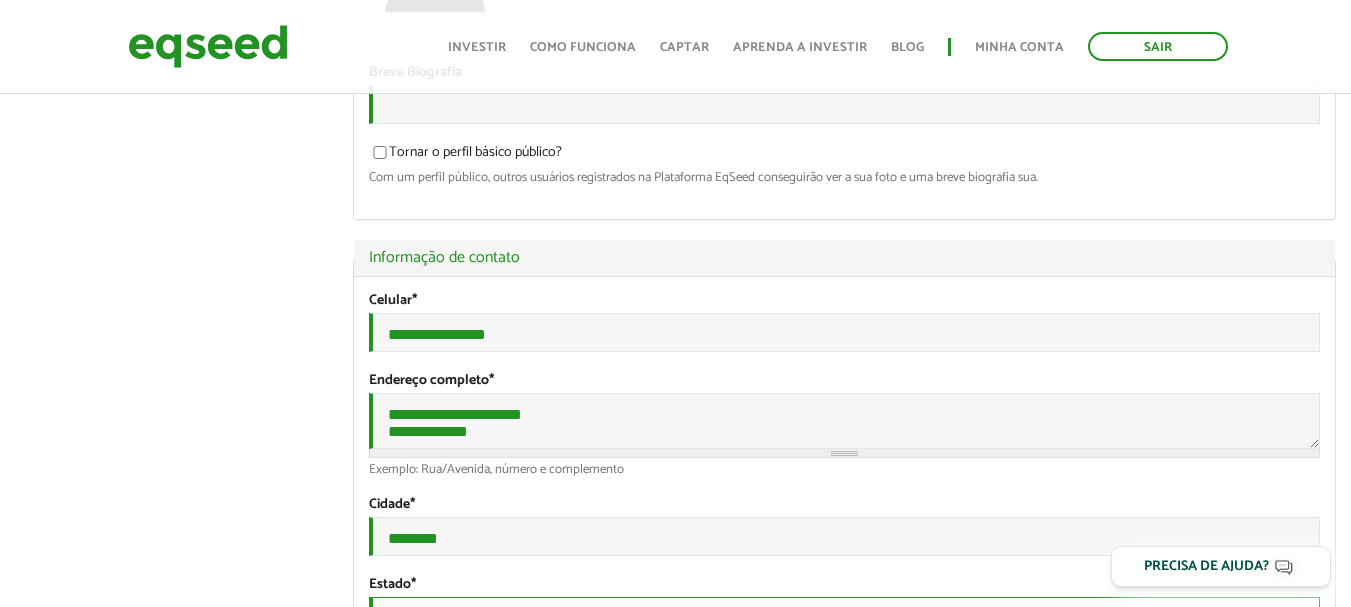 select on "**" 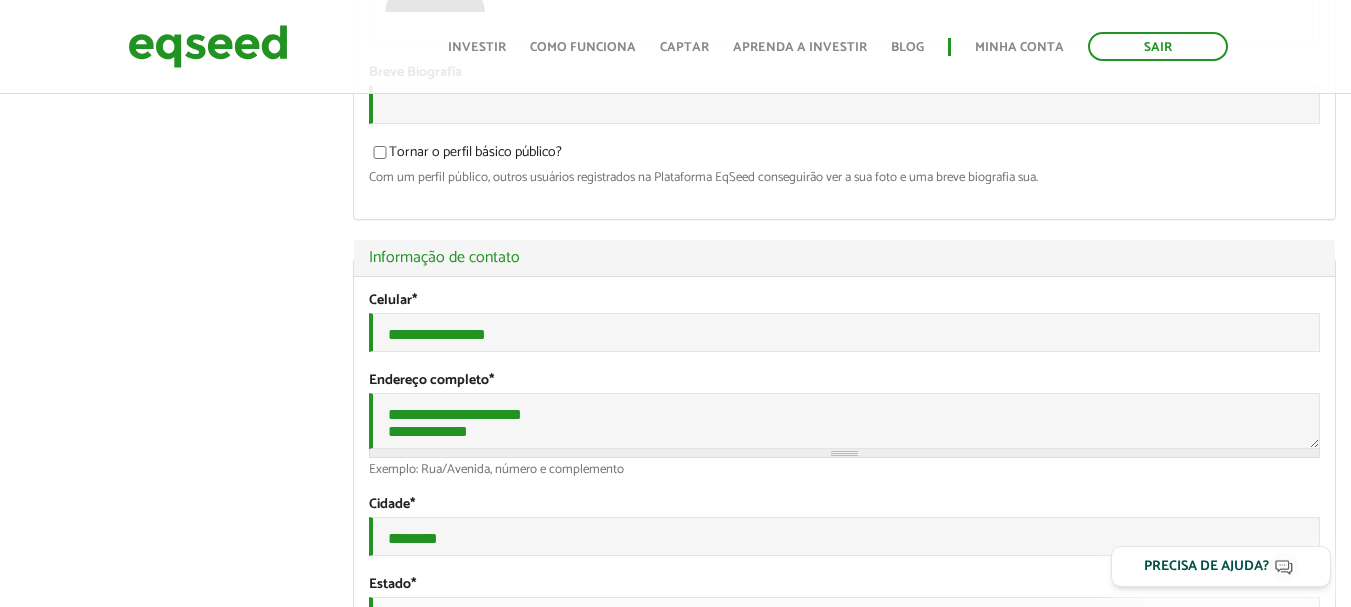 type on "*********" 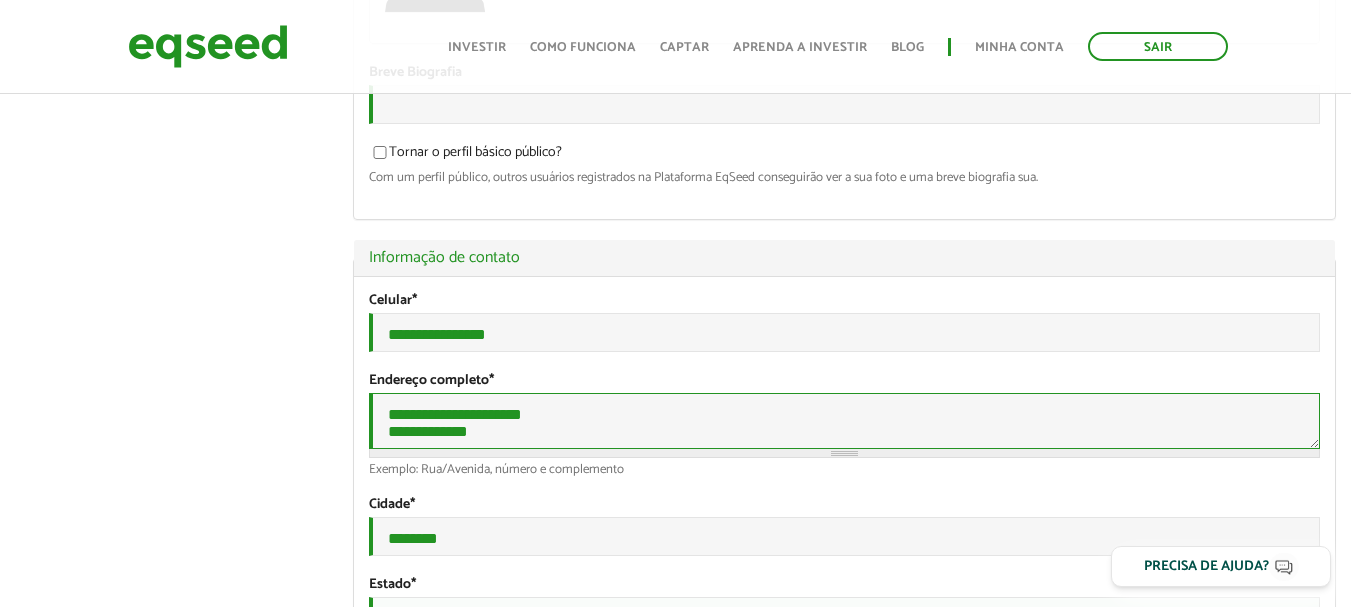 drag, startPoint x: 439, startPoint y: 438, endPoint x: 358, endPoint y: 438, distance: 81 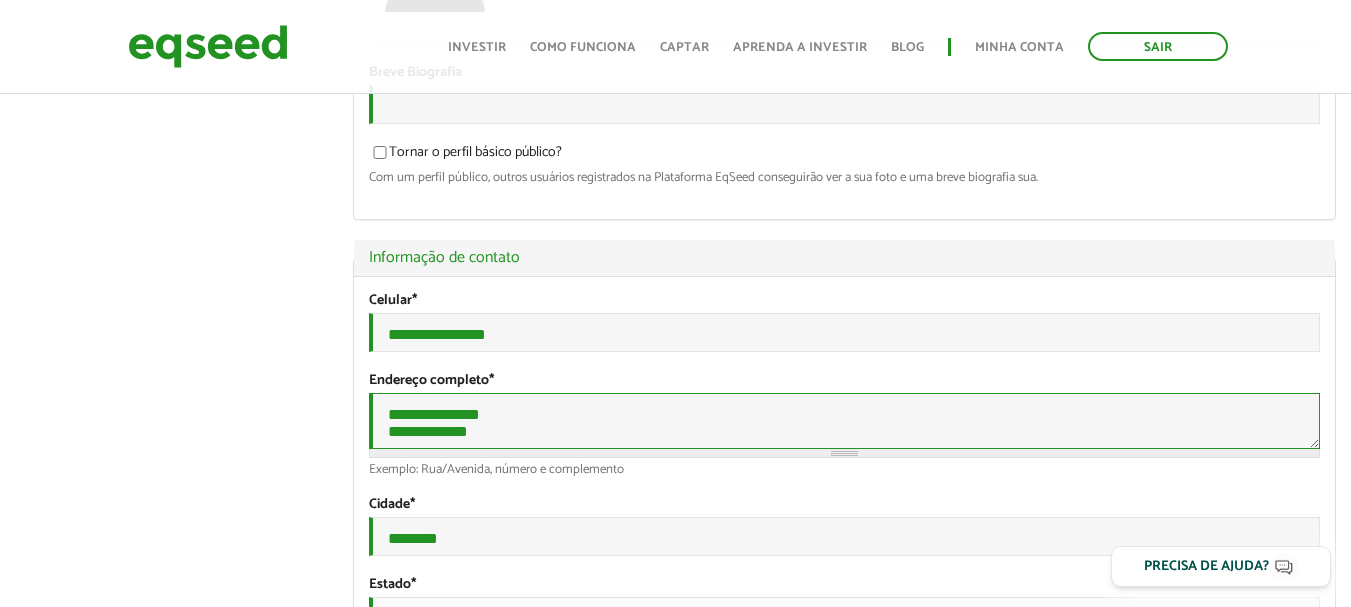 click on "**********" at bounding box center [844, 421] 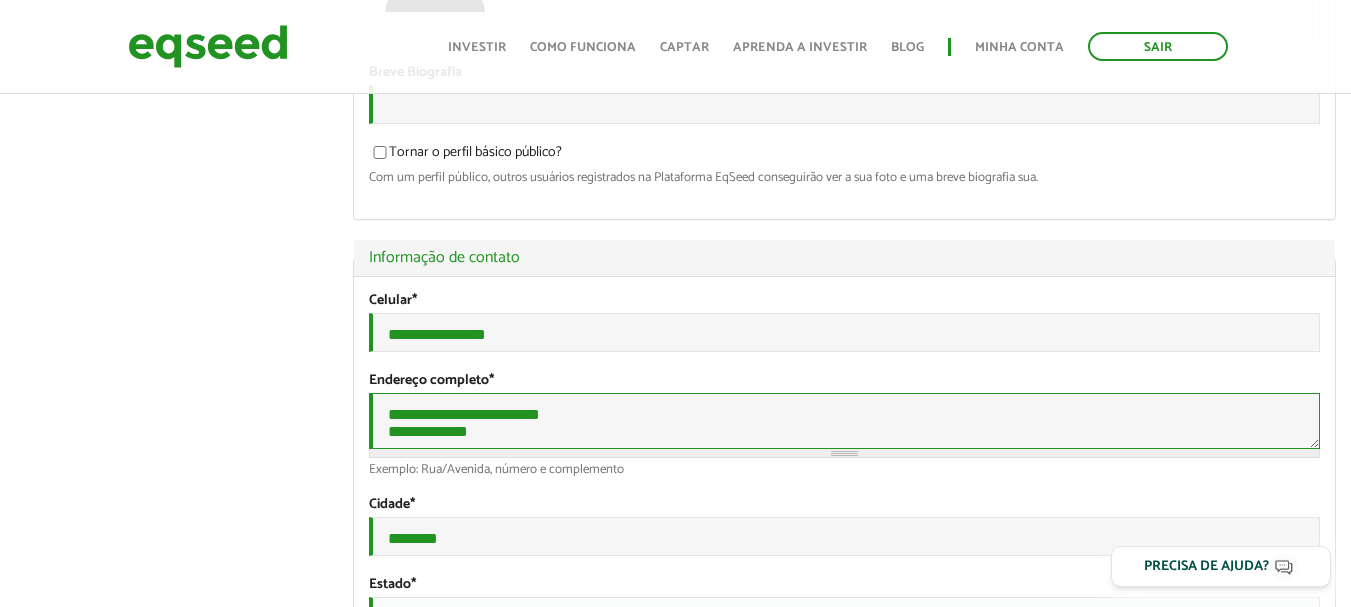 click on "**********" at bounding box center (844, 421) 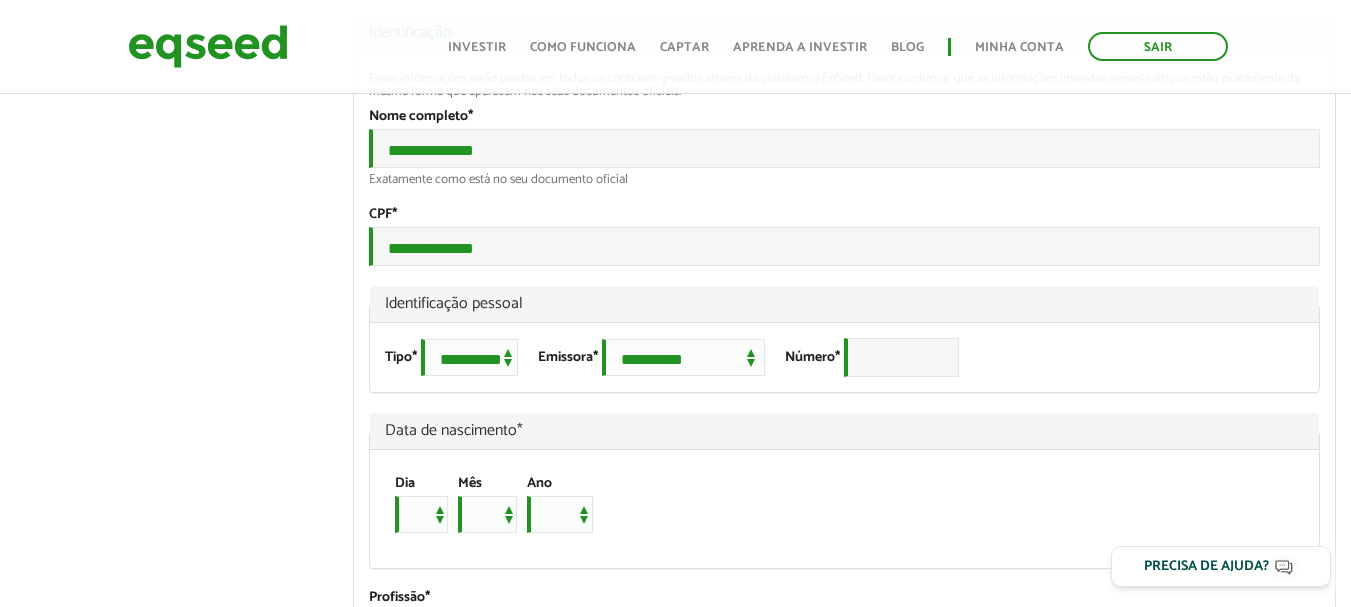scroll, scrollTop: 1200, scrollLeft: 0, axis: vertical 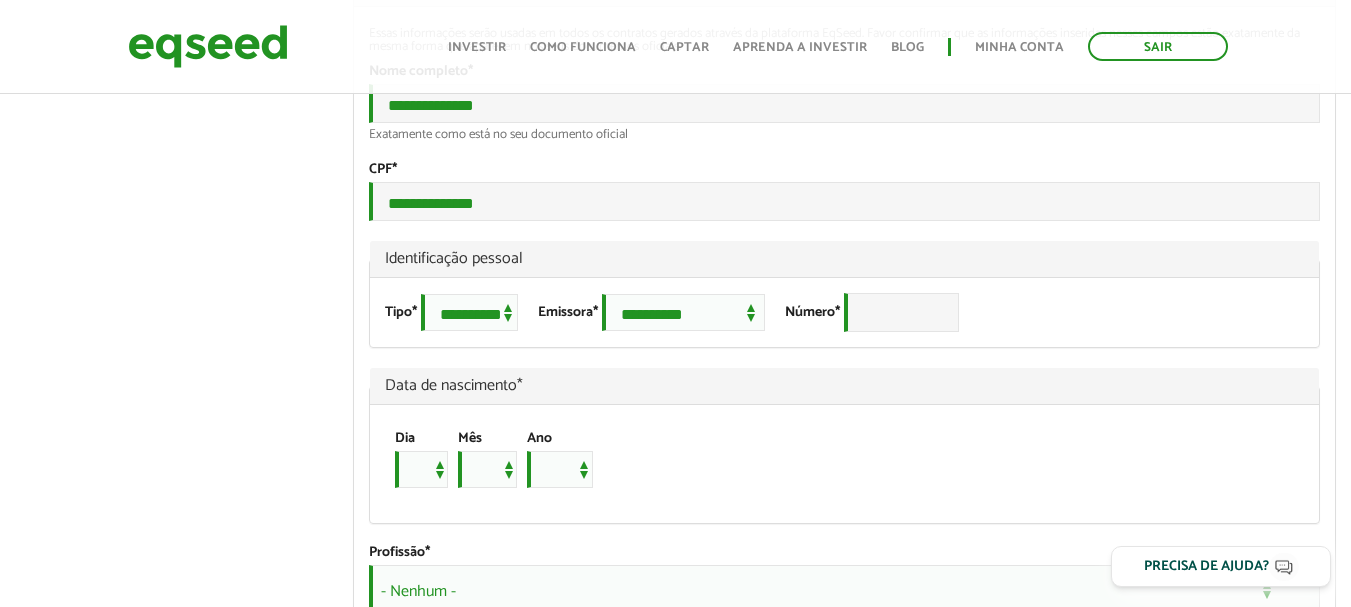 type on "**********" 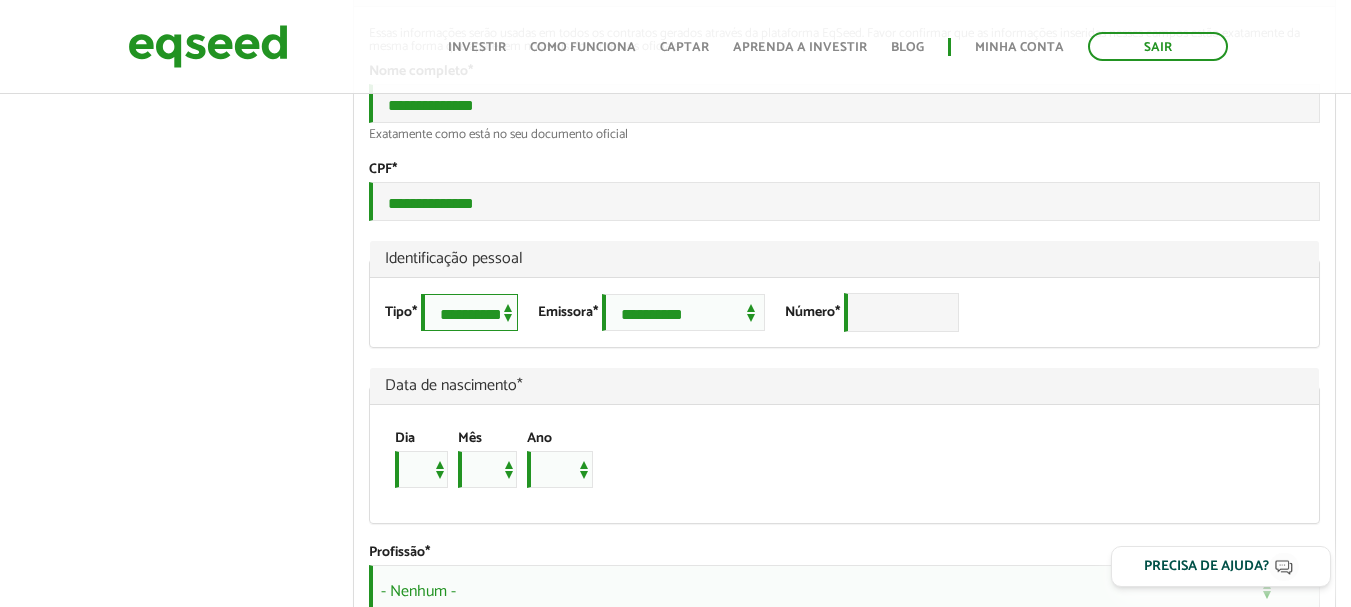 click on "**********" at bounding box center (469, 312) 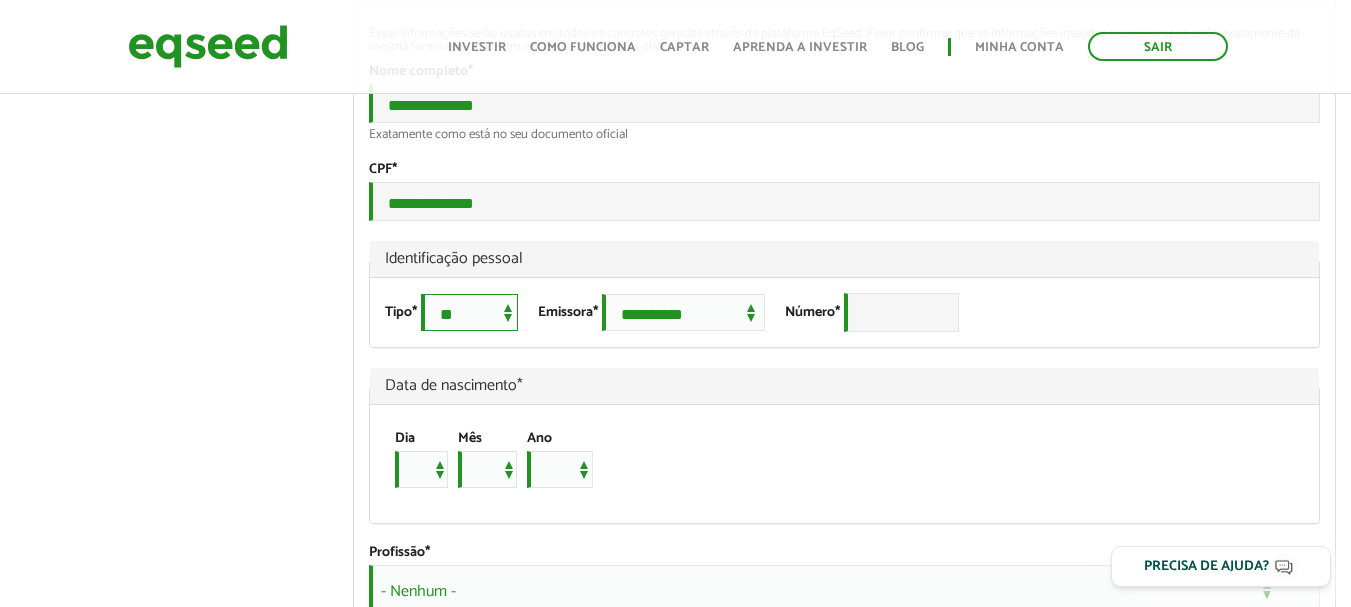 click on "**********" at bounding box center (469, 312) 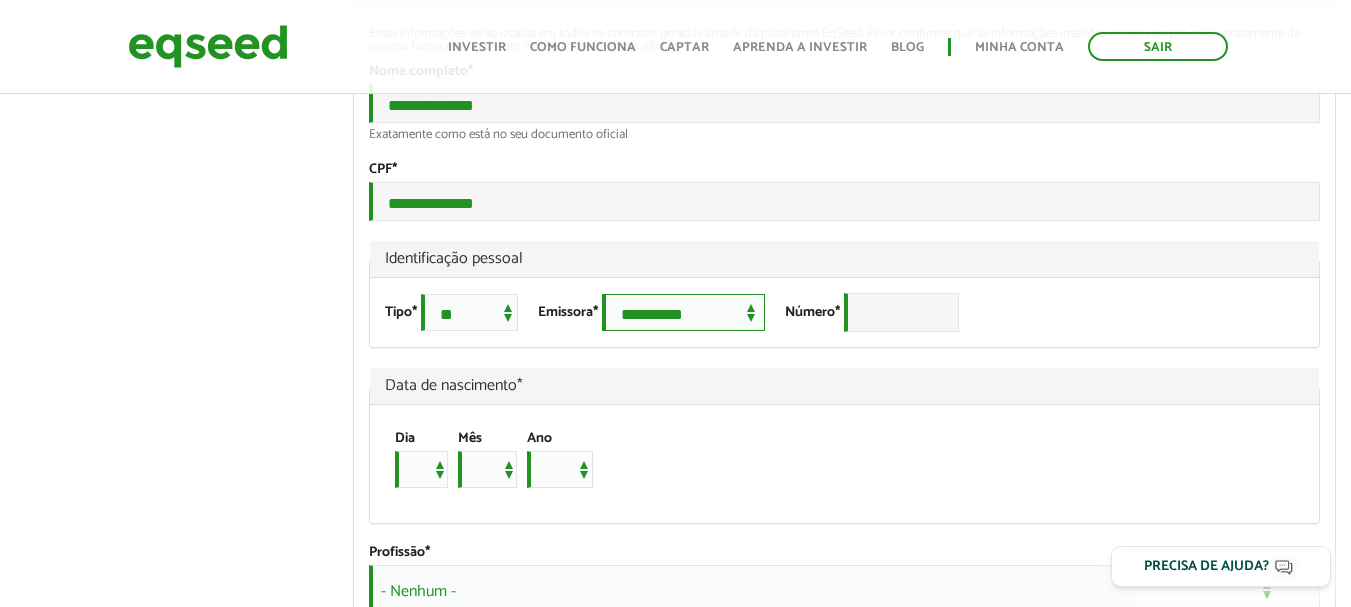 click on "**********" at bounding box center (683, 312) 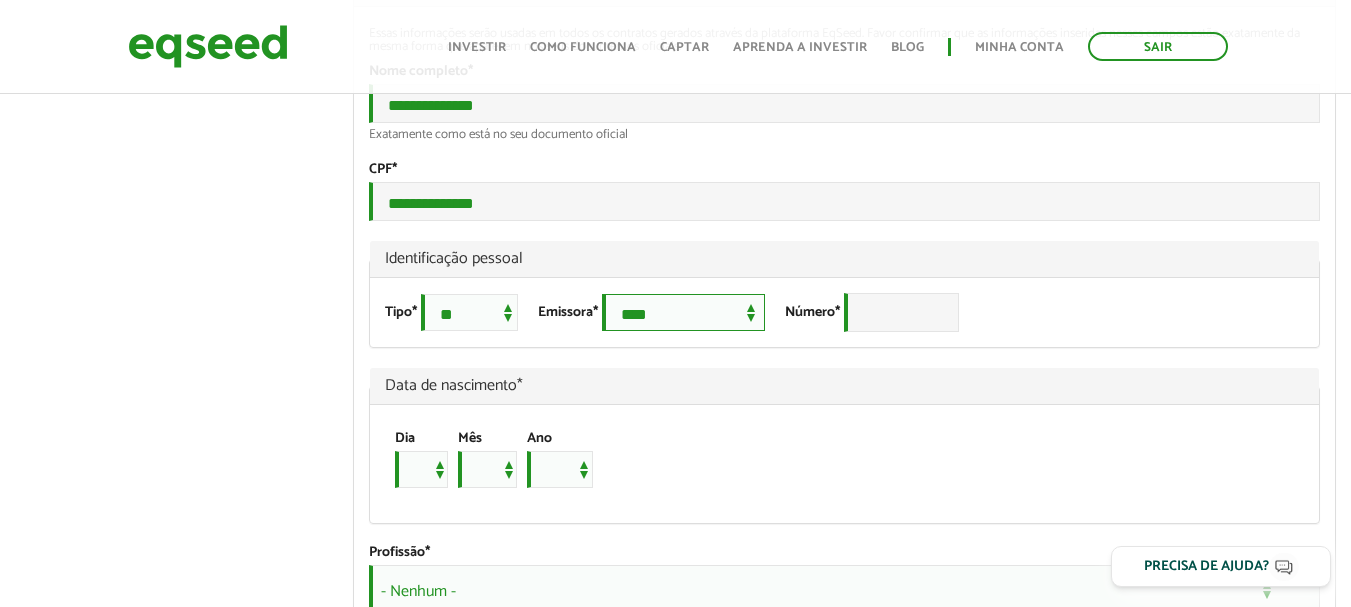 click on "**********" at bounding box center [683, 312] 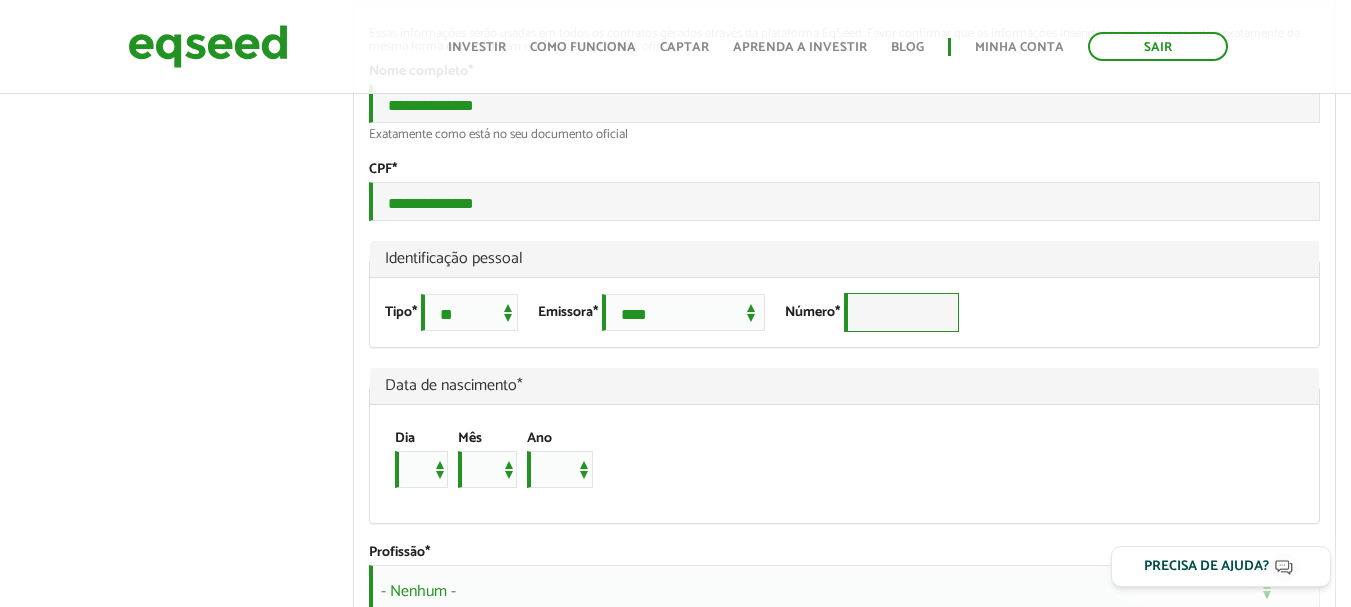 click on "Número  *" at bounding box center (901, 312) 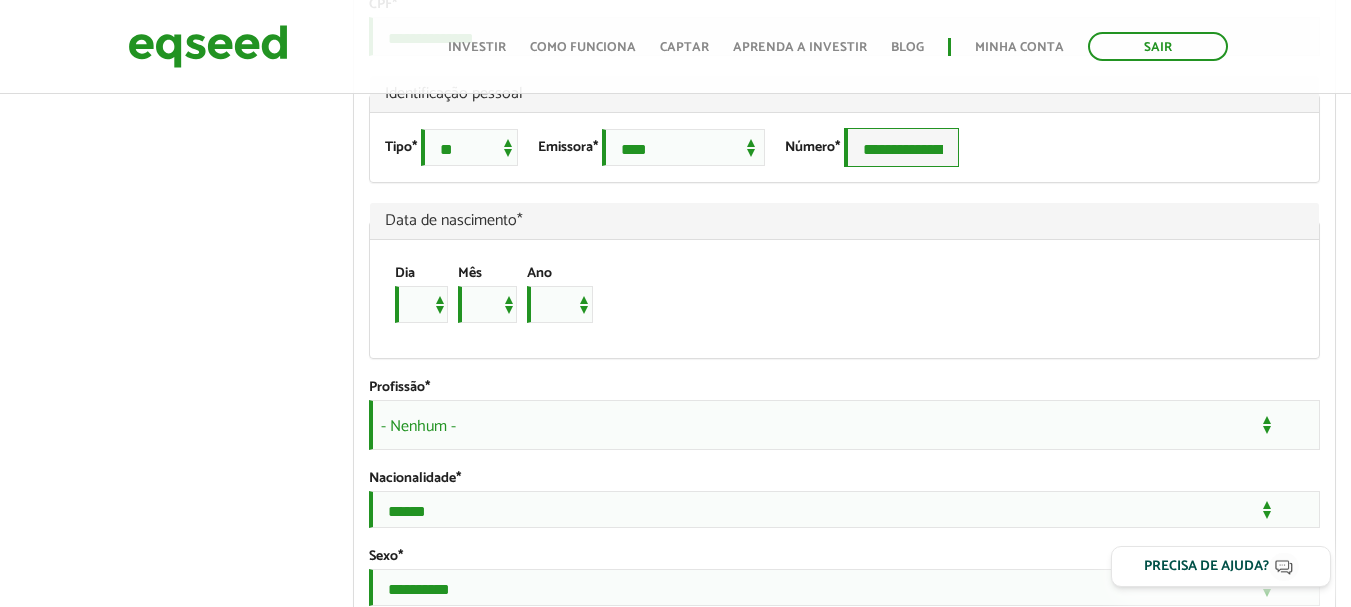 scroll, scrollTop: 1400, scrollLeft: 0, axis: vertical 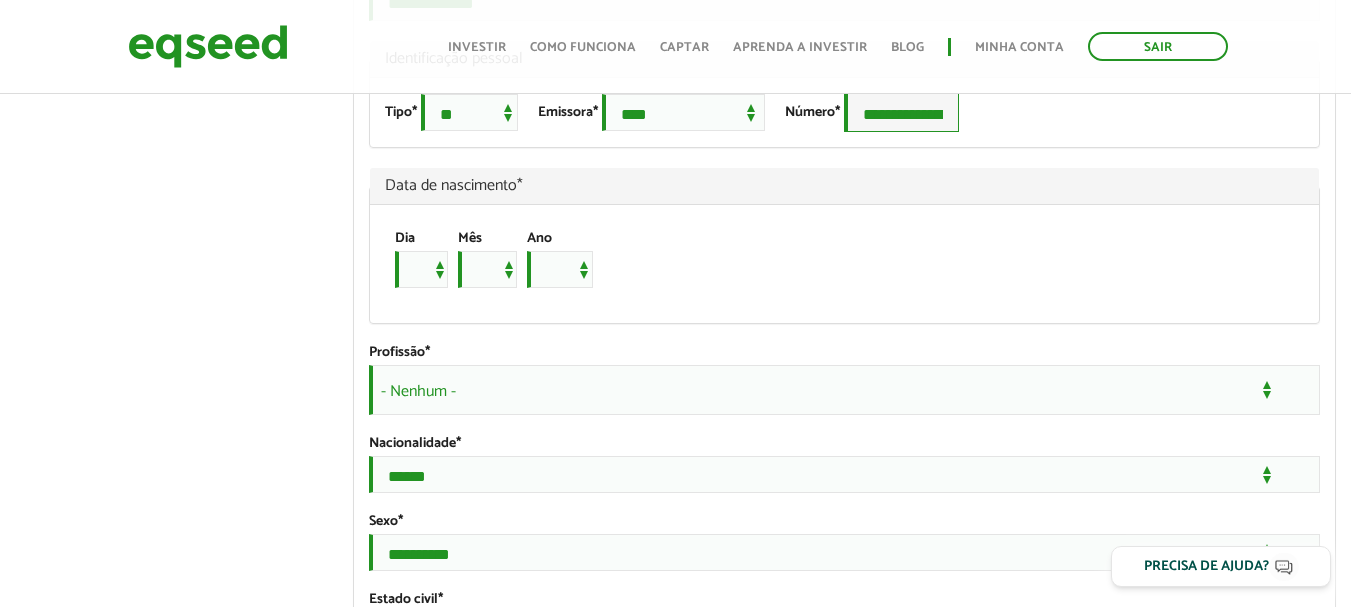type on "**********" 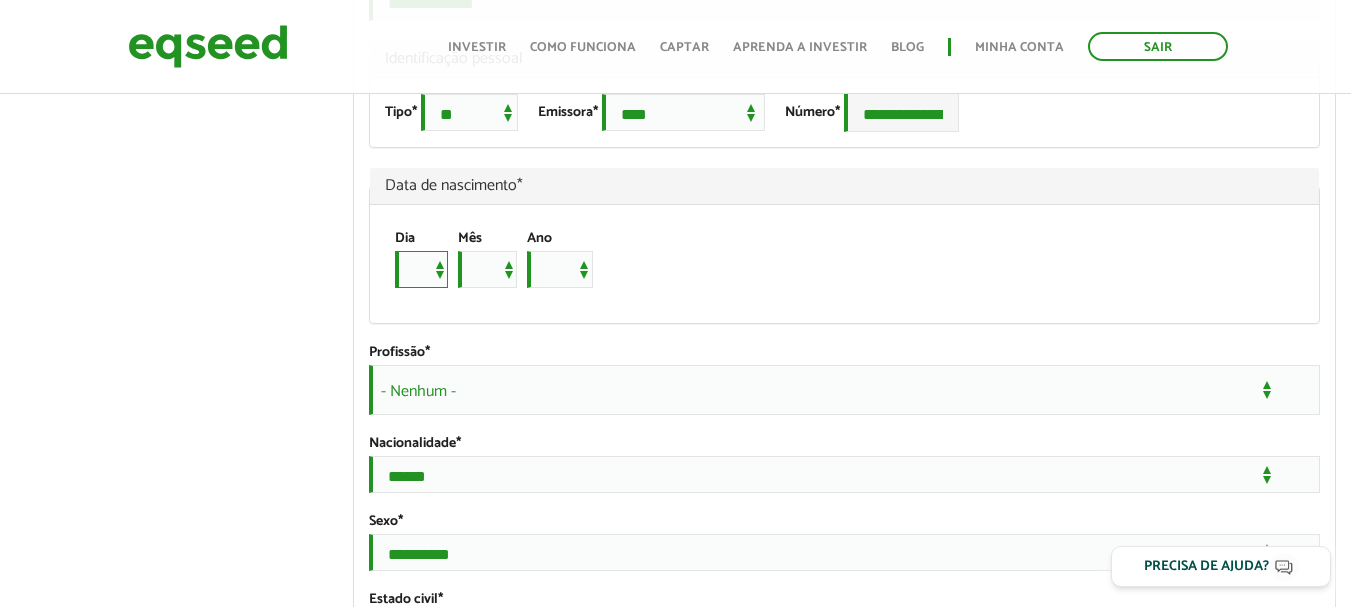 click on "* * * * * * * * * ** ** ** ** ** ** ** ** ** ** ** ** ** ** ** ** ** ** ** ** ** **" at bounding box center (421, 269) 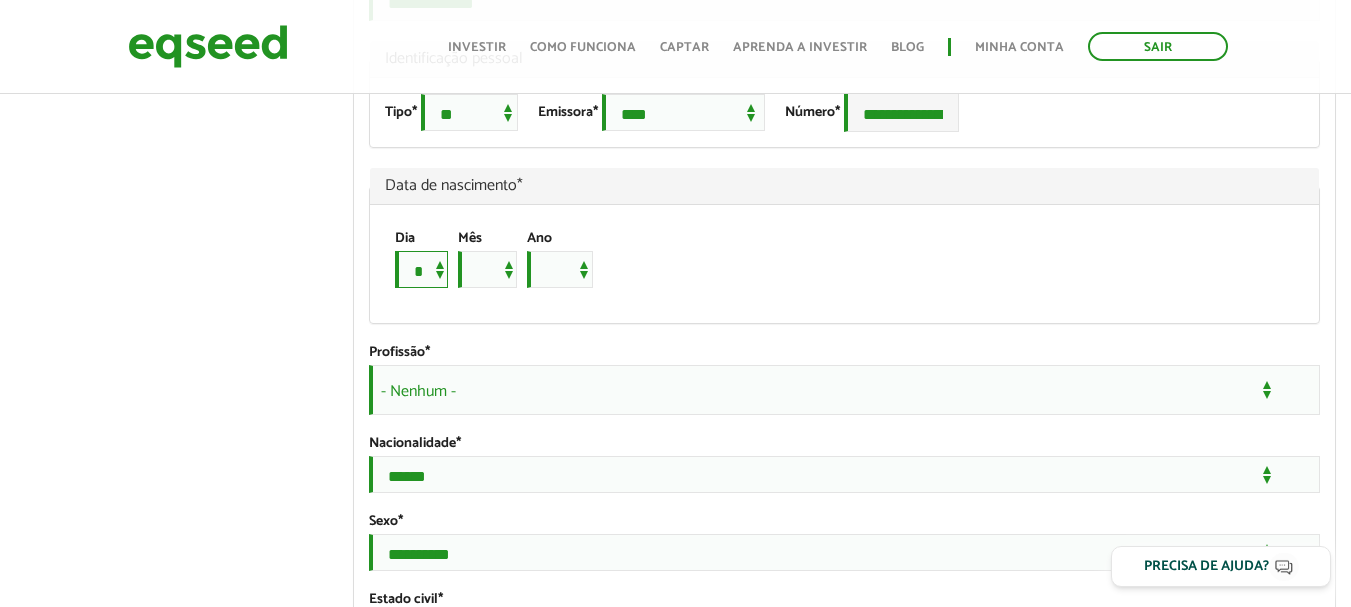 click on "* * * * * * * * * ** ** ** ** ** ** ** ** ** ** ** ** ** ** ** ** ** ** ** ** ** **" at bounding box center [421, 269] 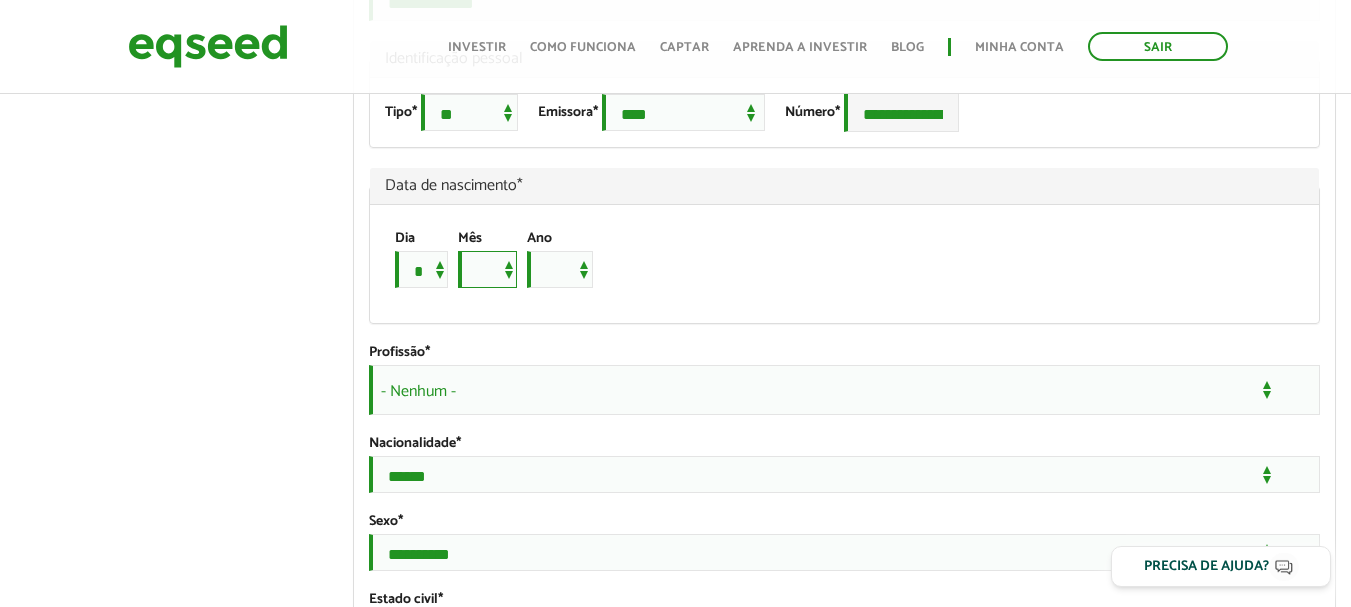 click on "*** *** *** *** *** *** *** *** *** *** *** ***" at bounding box center (487, 269) 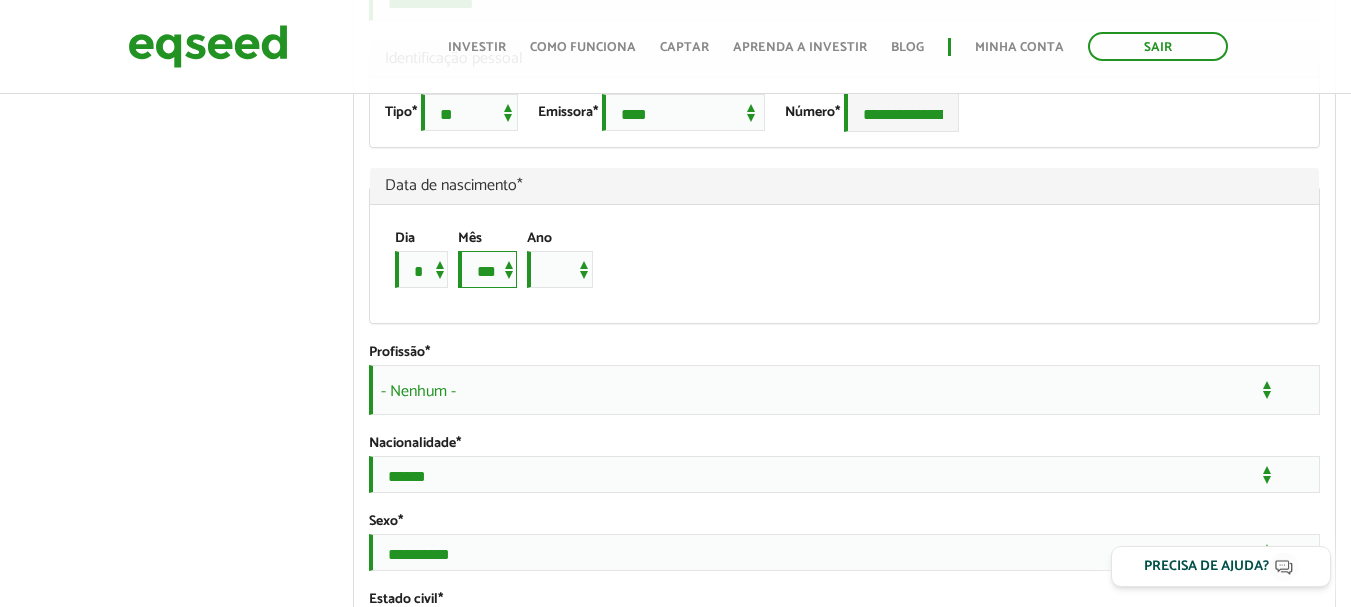 click on "*** *** *** *** *** *** *** *** *** *** *** ***" at bounding box center (487, 269) 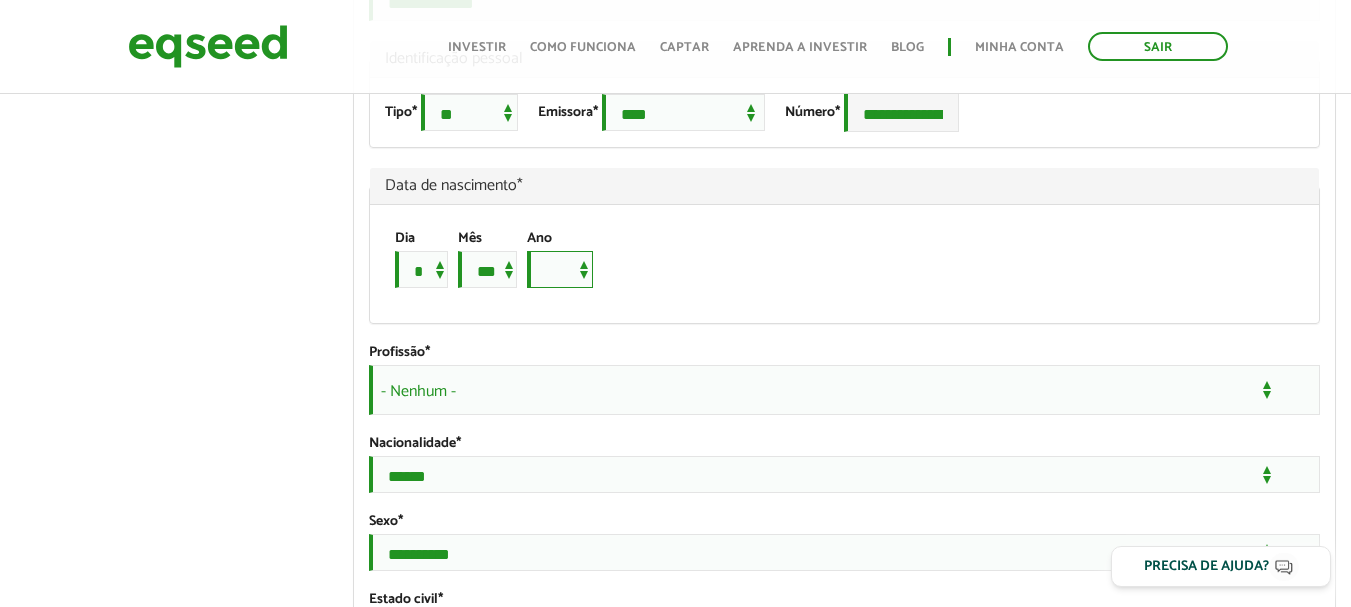 click on "**** **** **** **** **** **** **** **** **** **** **** **** **** **** **** **** **** **** **** **** **** **** **** **** **** **** **** **** **** **** **** **** **** **** **** **** **** **** **** **** **** **** **** **** **** **** **** **** **** **** **** **** **** **** **** **** **** **** **** **** **** **** **** **** **** **** **** **** **** **** **** **** **** **** **** **** **** **** **** **** **** **** **** **** **** **** **** **** **** **** **** **** **** **** **** **** **** **** **** **** **** **** **** **** **** **** **** **** **** **** **** **** **** **** **** **** **** **** **** **** **** **** **** **** **** ****" at bounding box center [560, 269] 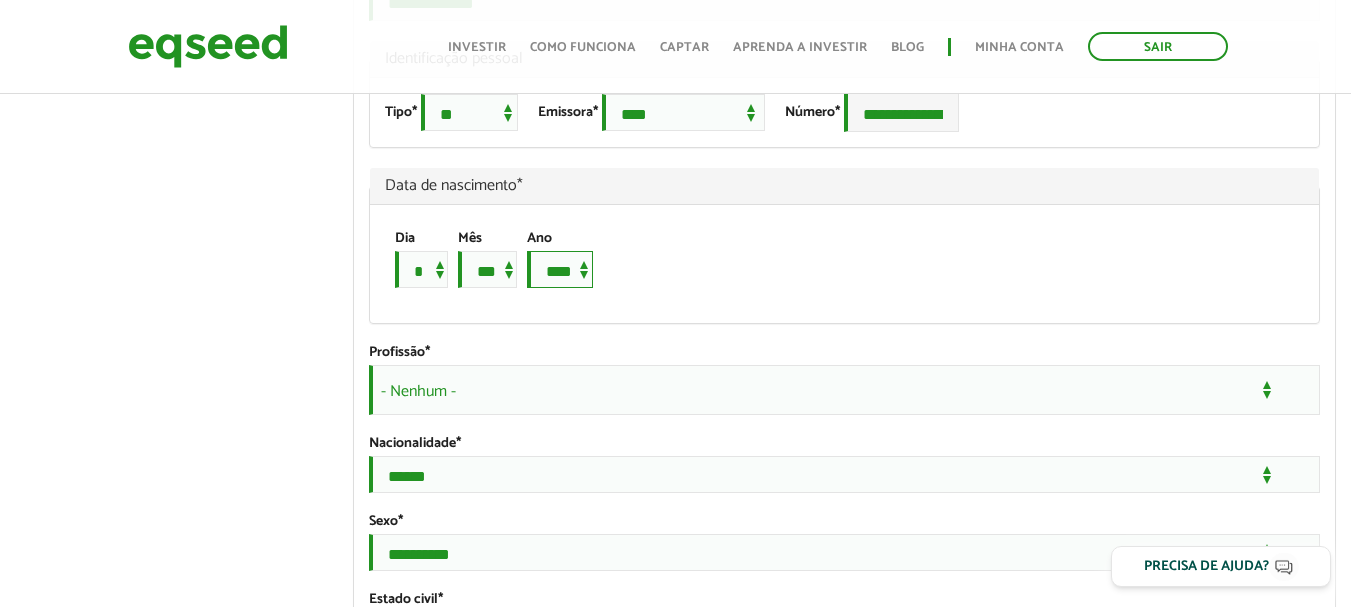 click on "**** **** **** **** **** **** **** **** **** **** **** **** **** **** **** **** **** **** **** **** **** **** **** **** **** **** **** **** **** **** **** **** **** **** **** **** **** **** **** **** **** **** **** **** **** **** **** **** **** **** **** **** **** **** **** **** **** **** **** **** **** **** **** **** **** **** **** **** **** **** **** **** **** **** **** **** **** **** **** **** **** **** **** **** **** **** **** **** **** **** **** **** **** **** **** **** **** **** **** **** **** **** **** **** **** **** **** **** **** **** **** **** **** **** **** **** **** **** **** **** **** **** **** **** **** ****" at bounding box center [560, 269] 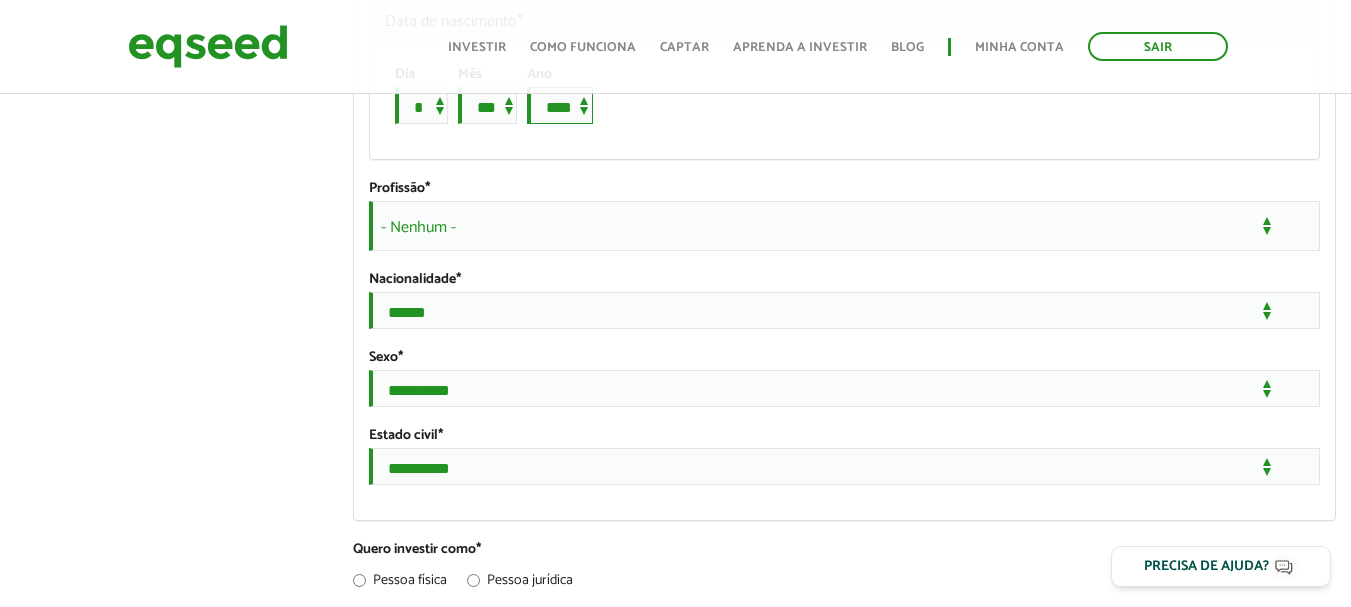 scroll, scrollTop: 1600, scrollLeft: 0, axis: vertical 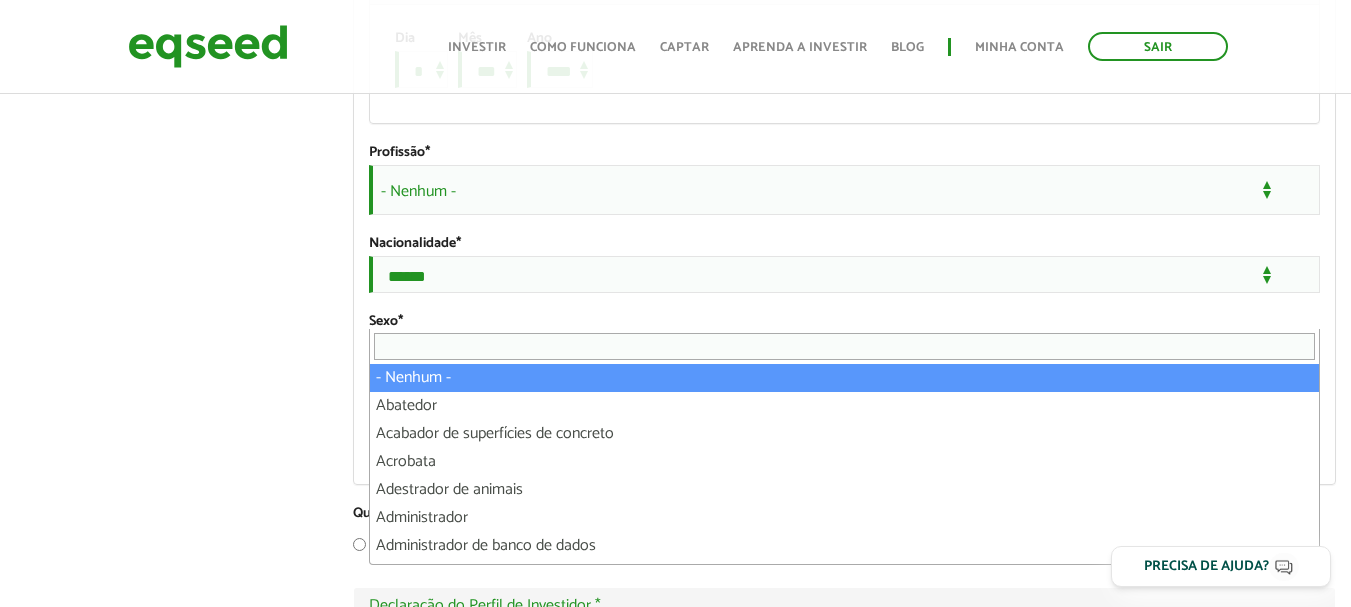 click on "- Nenhum -" at bounding box center (844, 190) 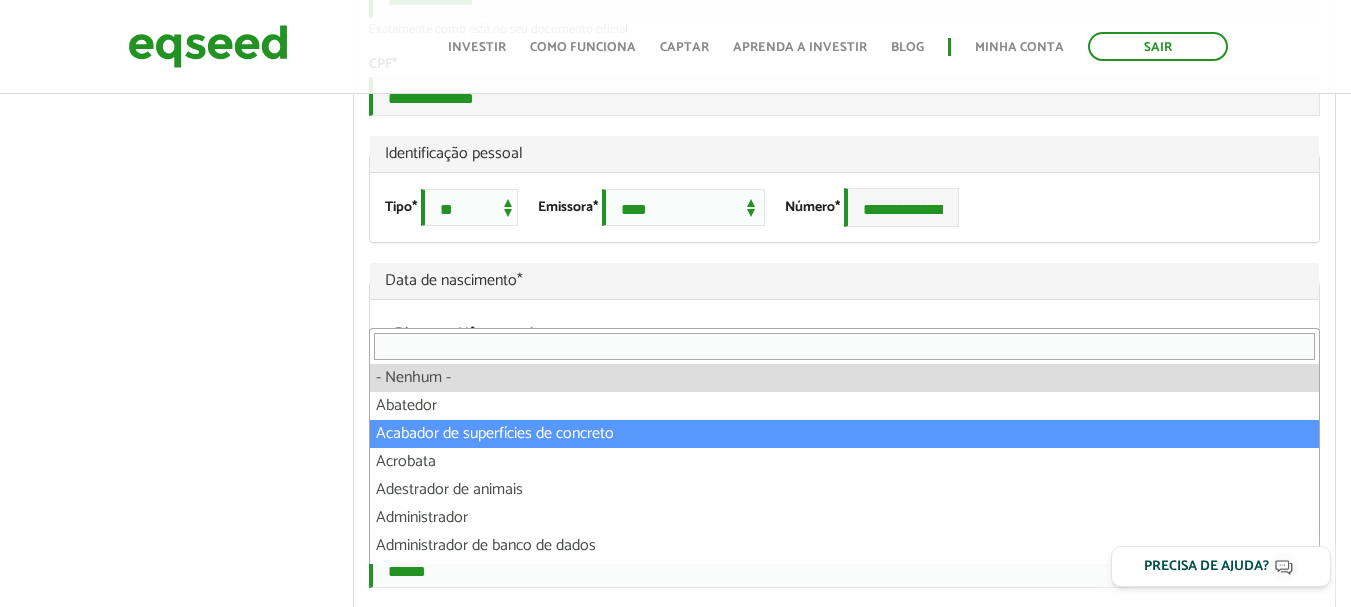 scroll, scrollTop: 1300, scrollLeft: 0, axis: vertical 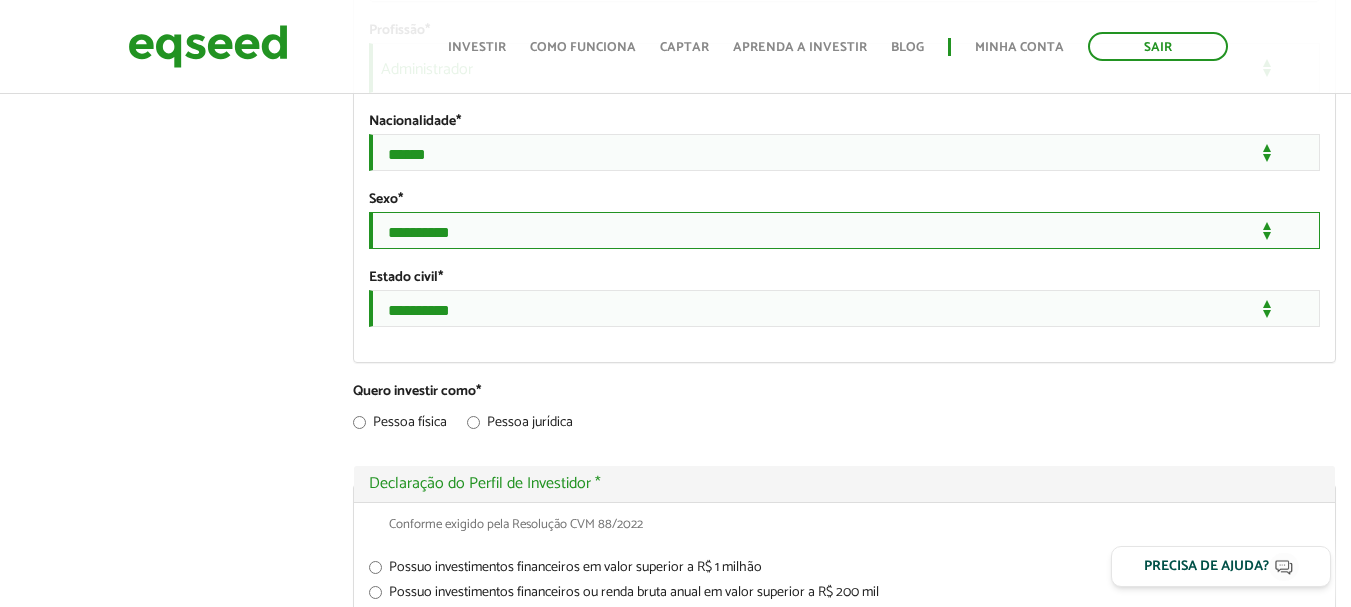 click on "**********" at bounding box center [844, 230] 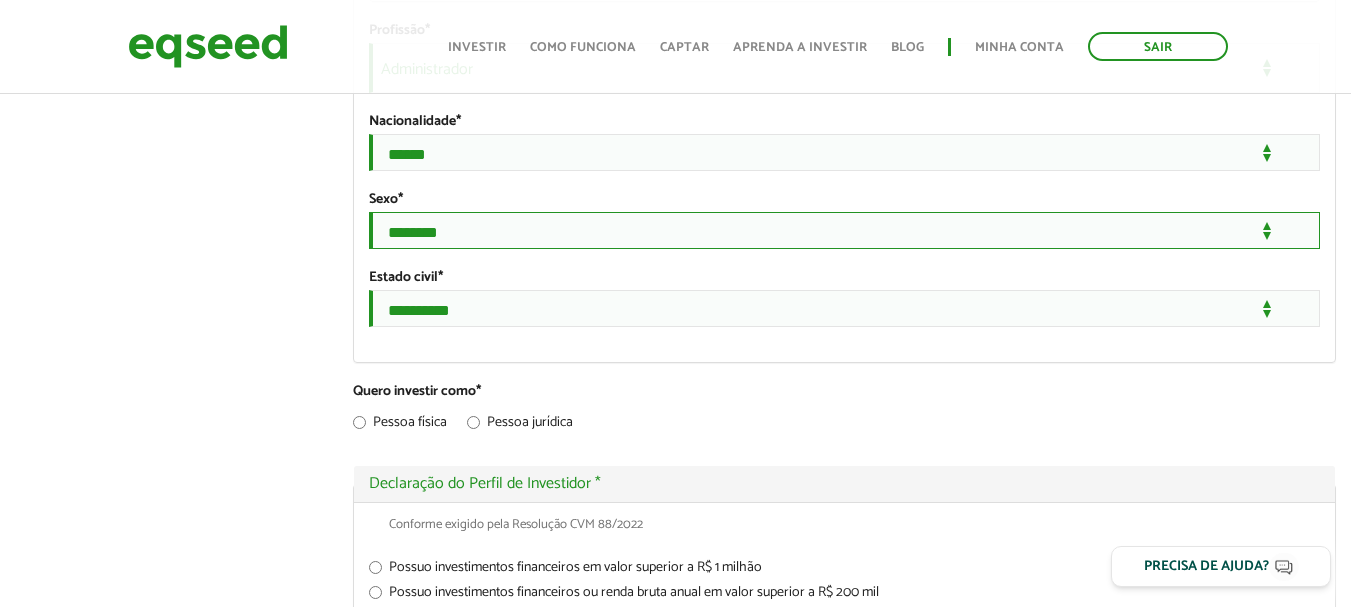 click on "**********" at bounding box center [844, 230] 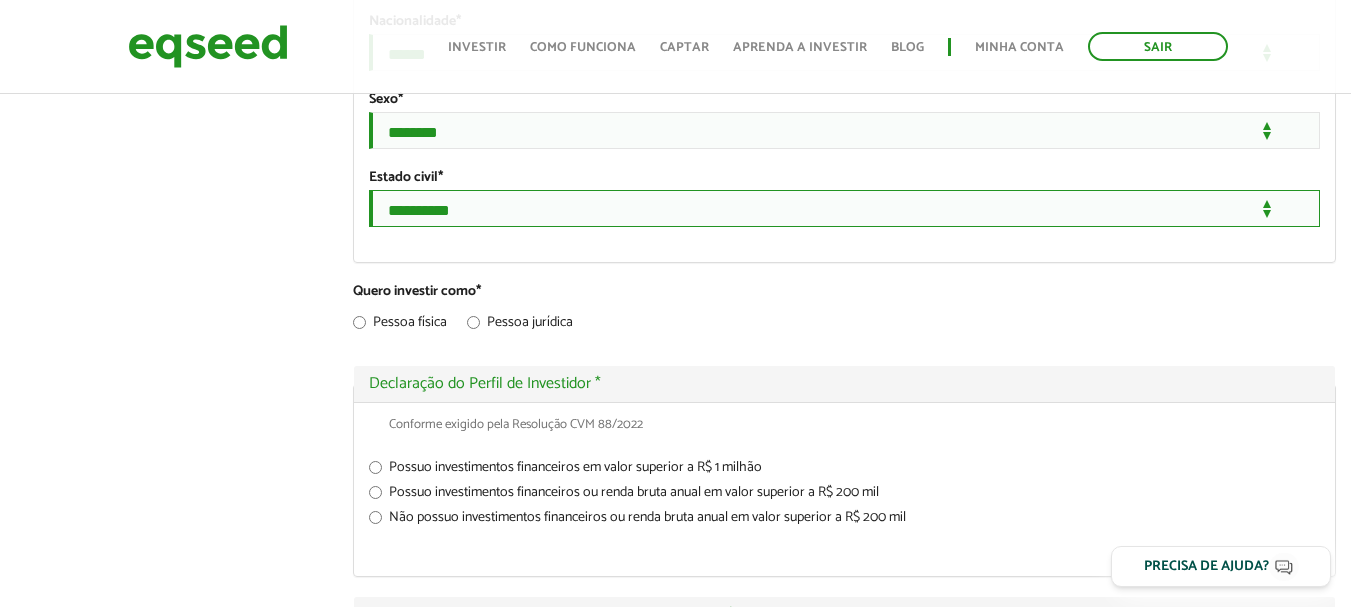 click on "**********" at bounding box center (844, 208) 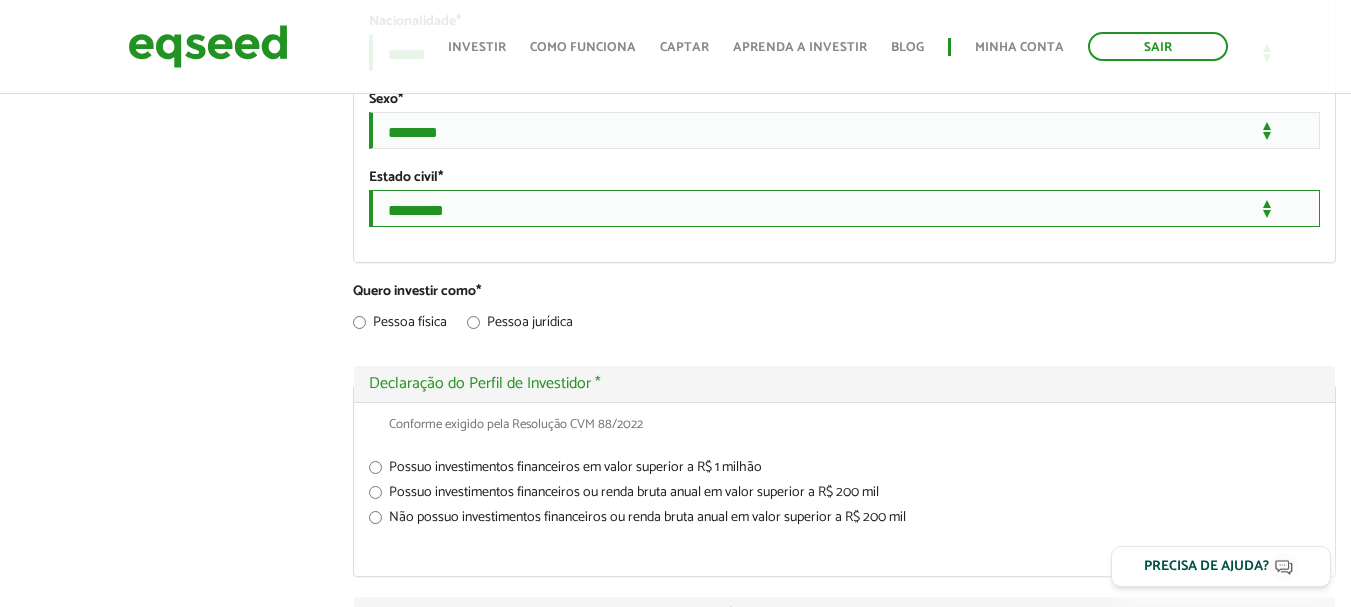click on "**********" at bounding box center [844, 208] 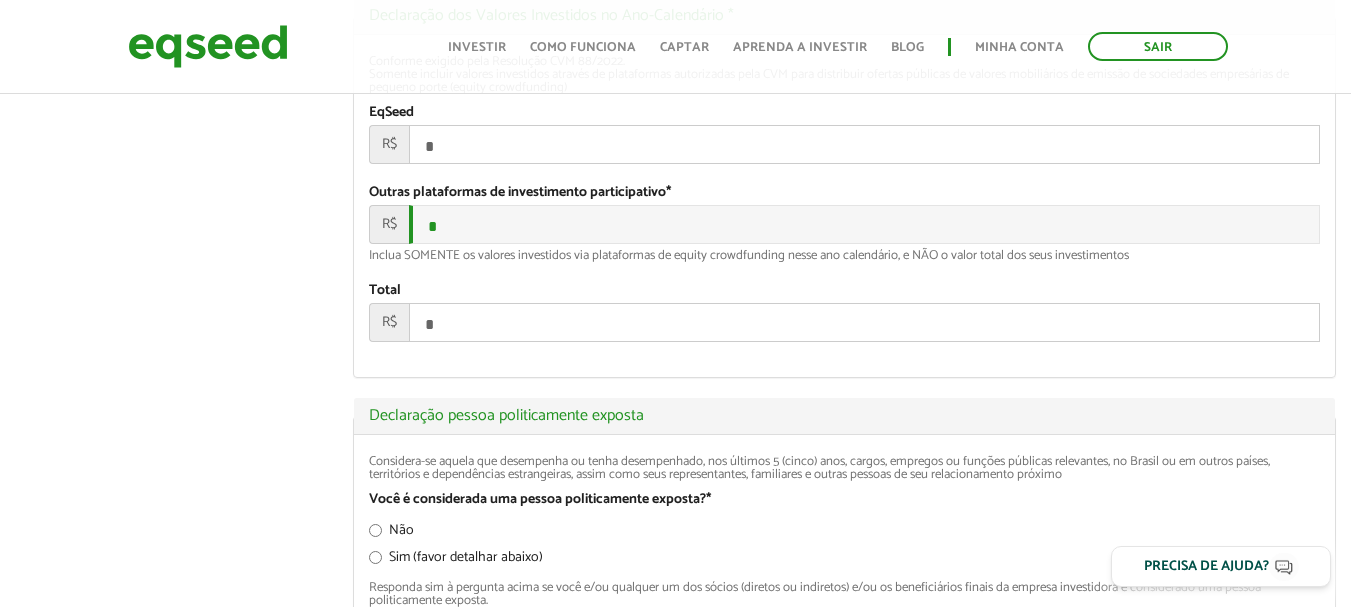scroll, scrollTop: 2422, scrollLeft: 0, axis: vertical 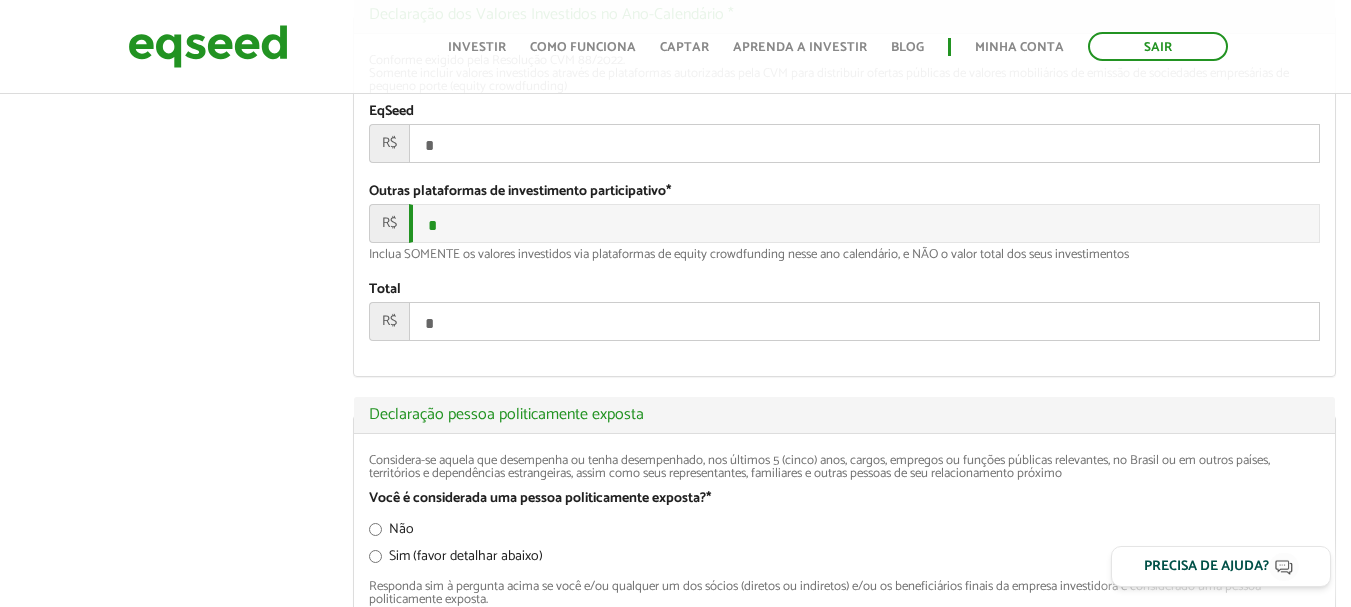 click on "*" at bounding box center (864, 143) 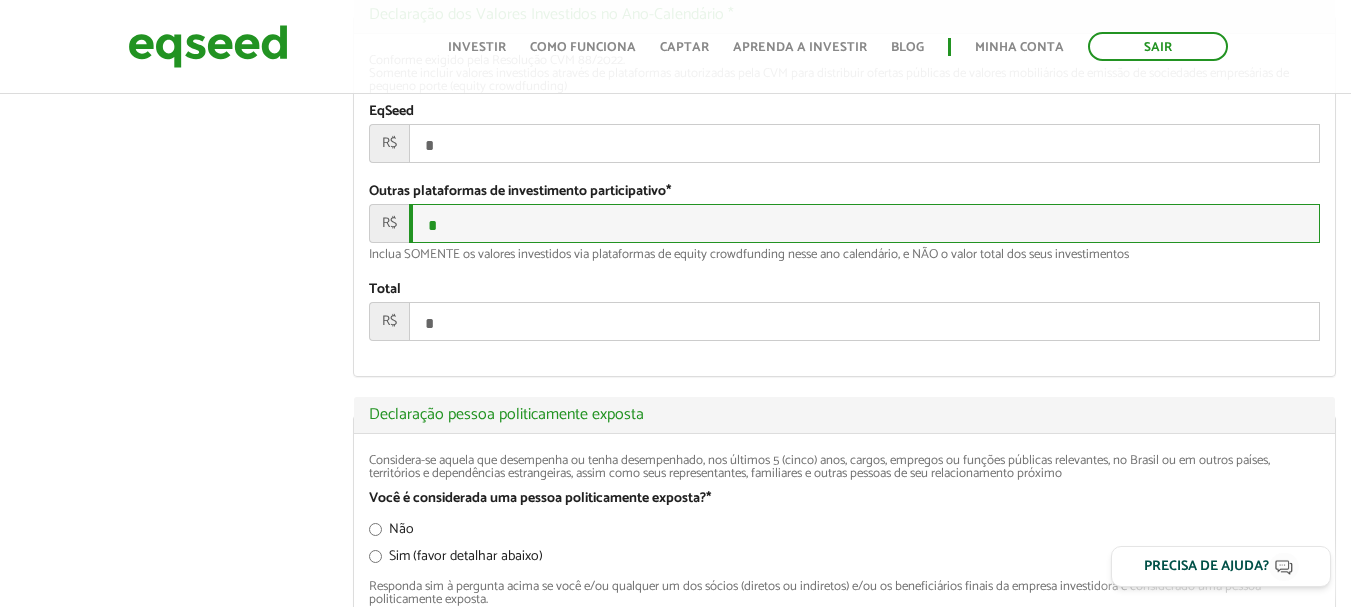 click on "*" at bounding box center [864, 223] 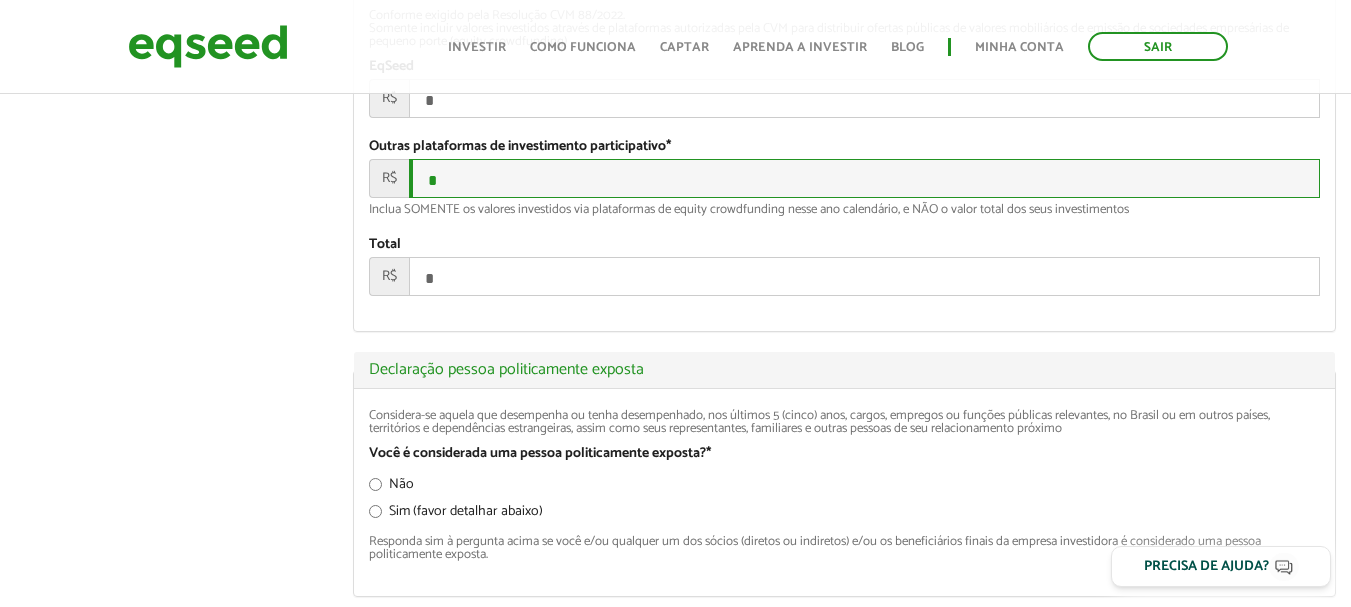 scroll, scrollTop: 2422, scrollLeft: 0, axis: vertical 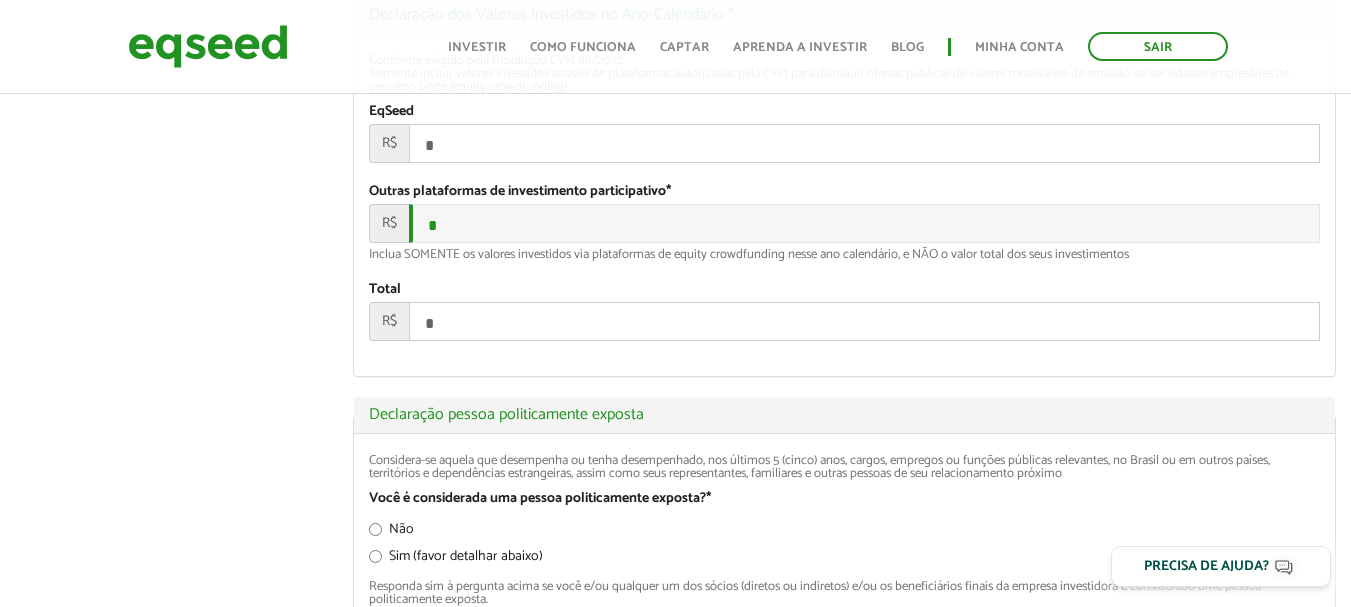 click on "R$" at bounding box center (389, 143) 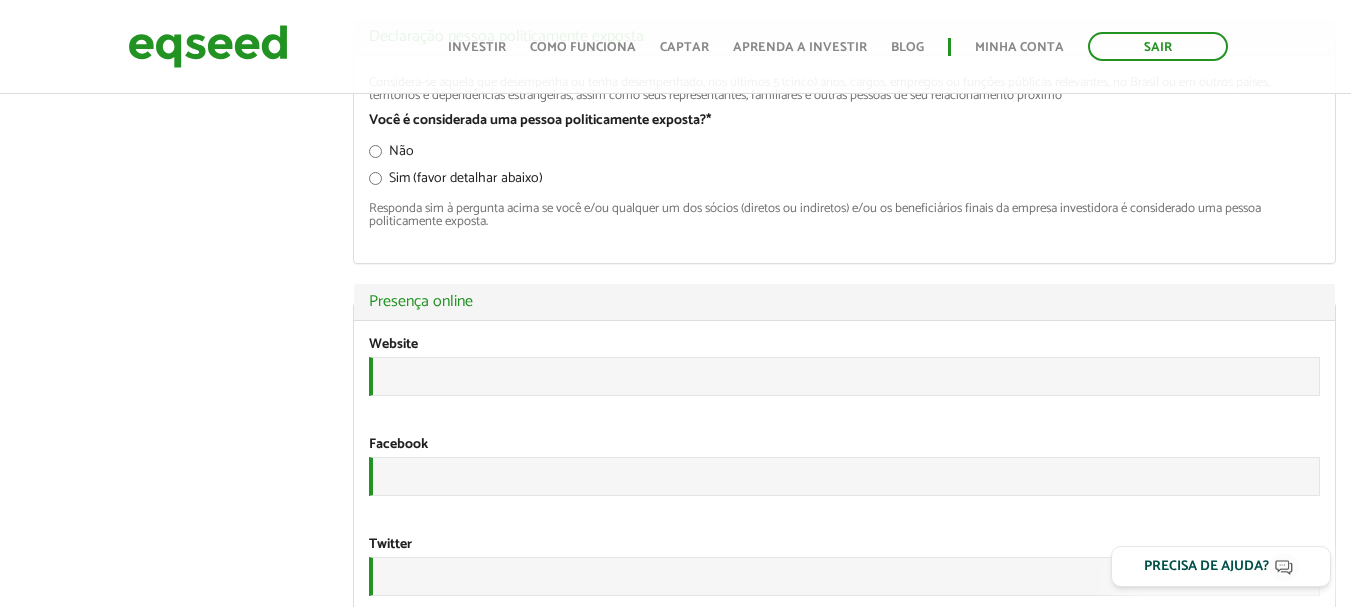scroll, scrollTop: 2814, scrollLeft: 0, axis: vertical 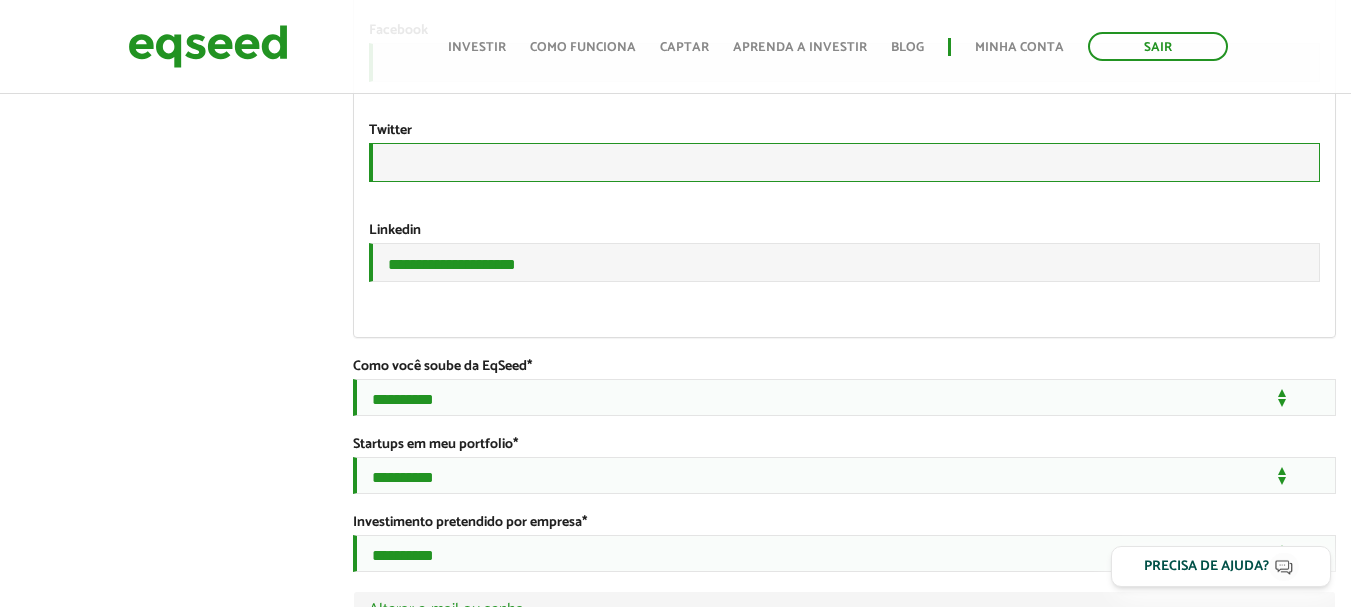 click on "URL" at bounding box center (844, 162) 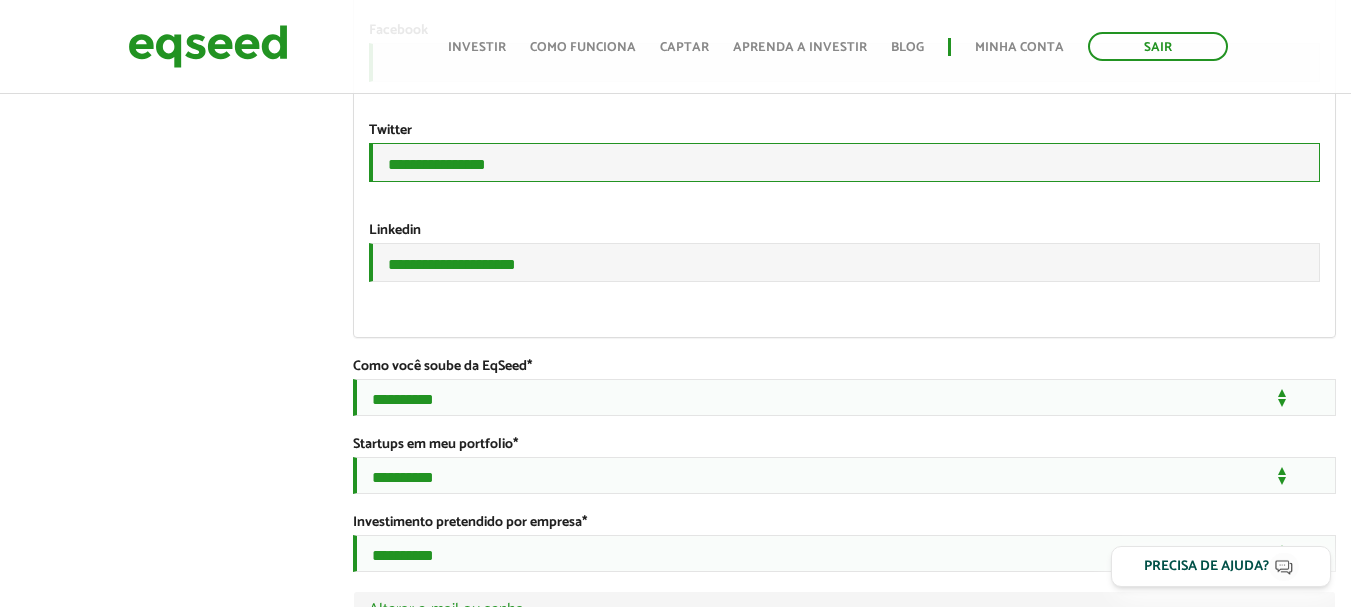 type on "**********" 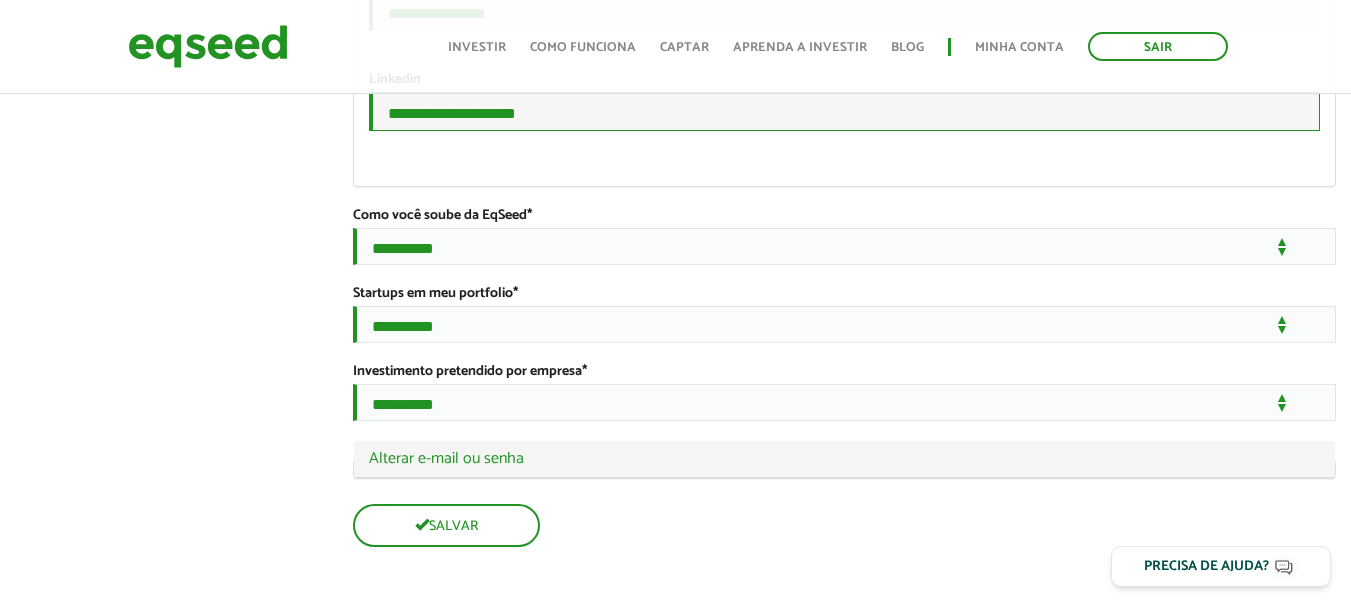 scroll, scrollTop: 3514, scrollLeft: 0, axis: vertical 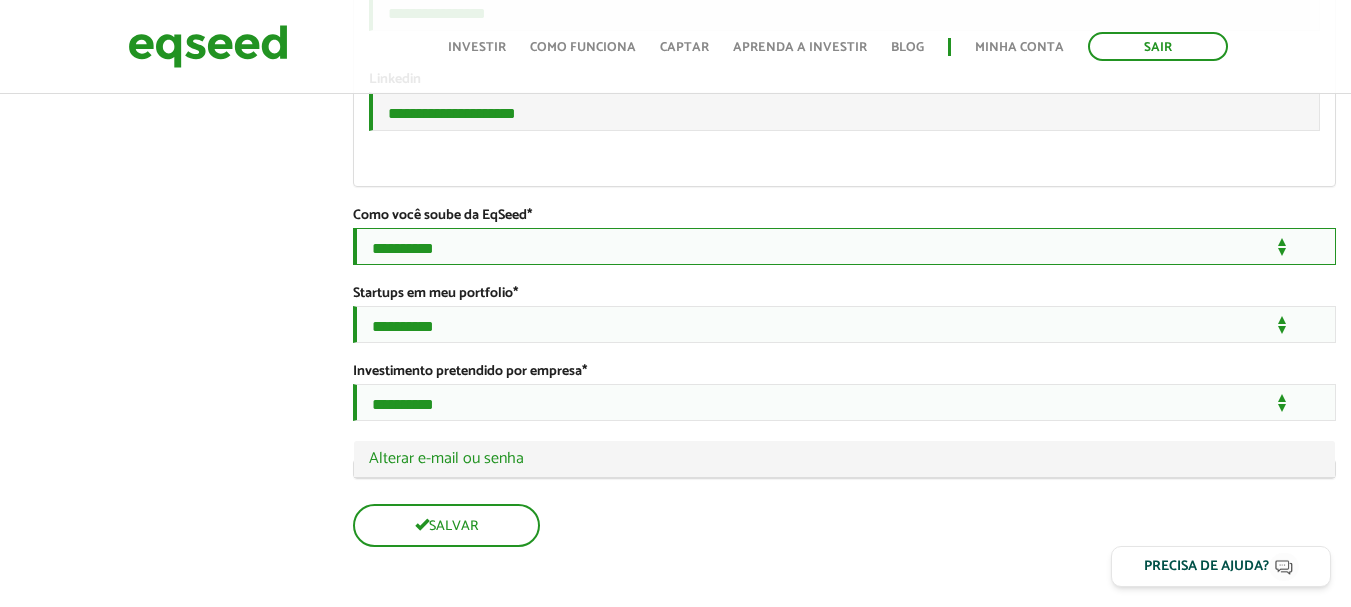 click on "**********" at bounding box center [844, 246] 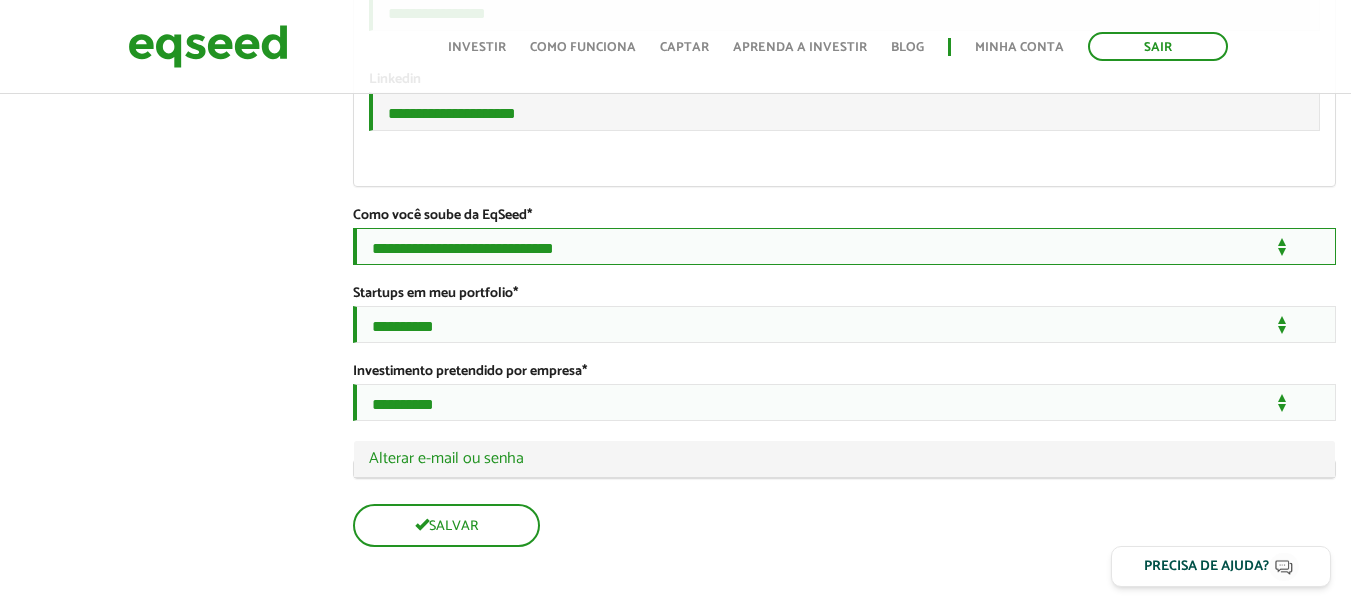 click on "**********" at bounding box center (844, 246) 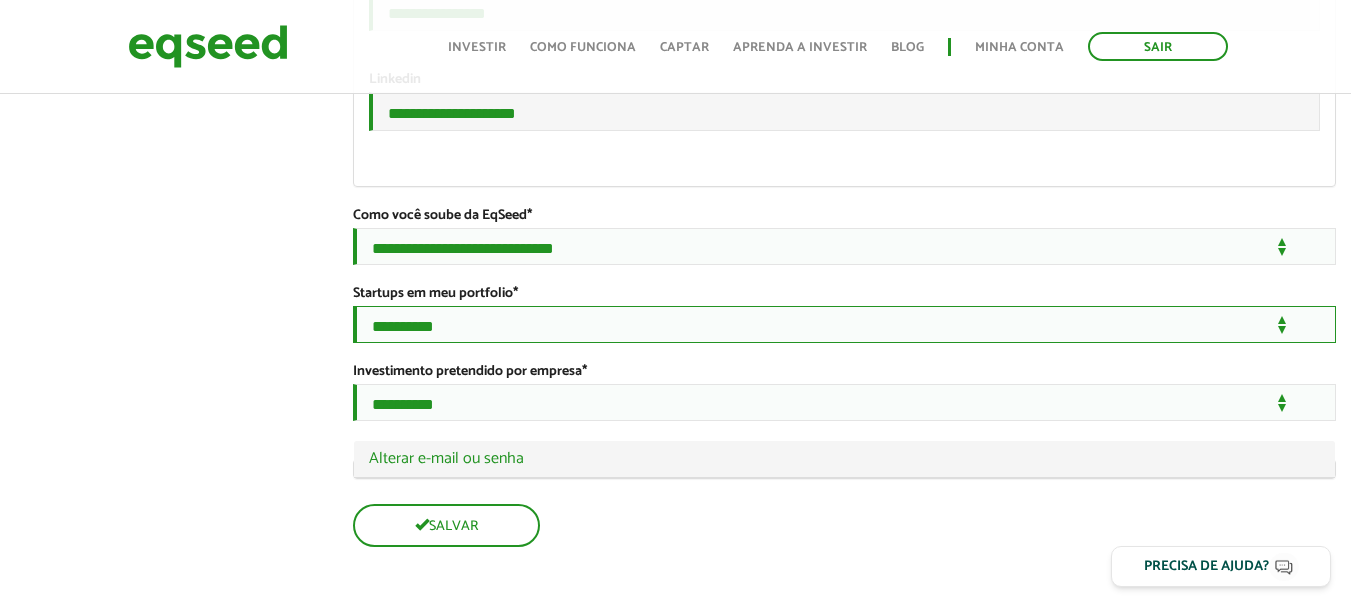 click on "**********" at bounding box center [844, 324] 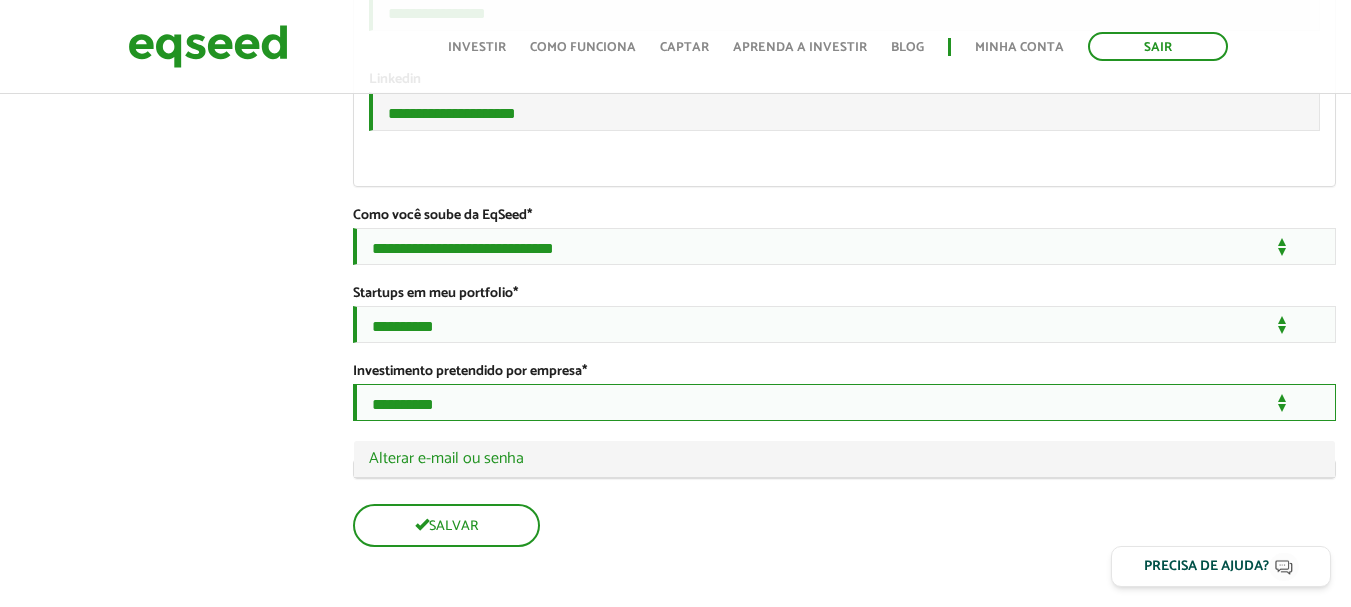 click on "**********" at bounding box center (844, 402) 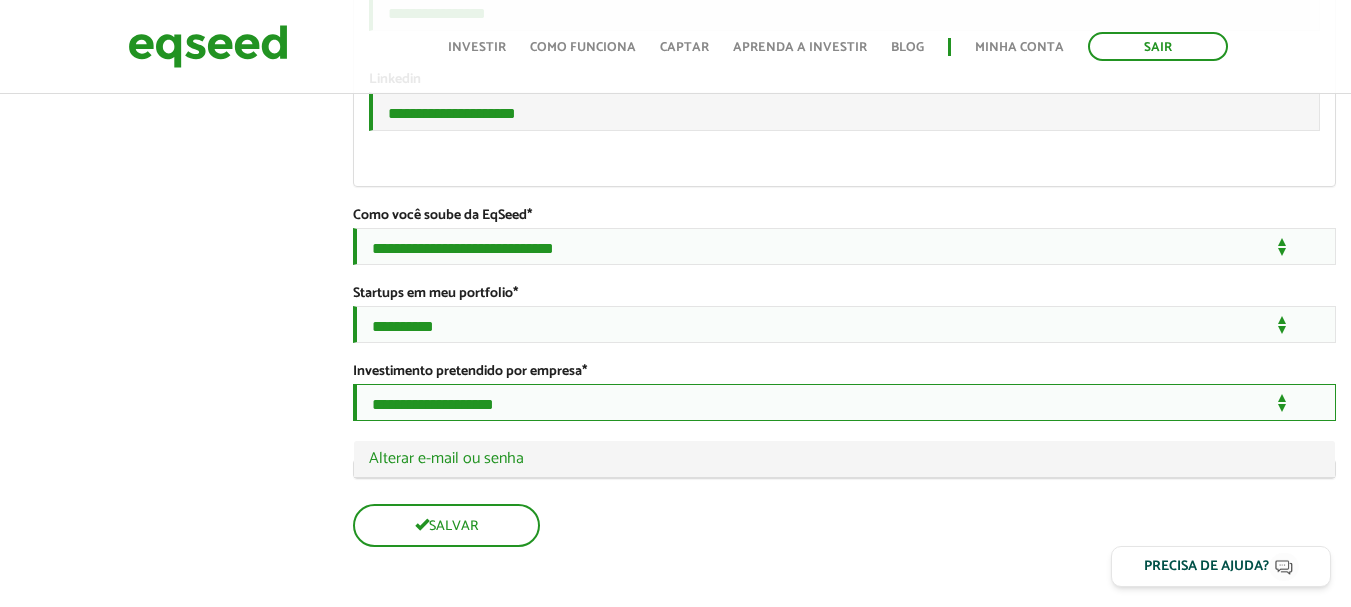 click on "**********" at bounding box center (844, 402) 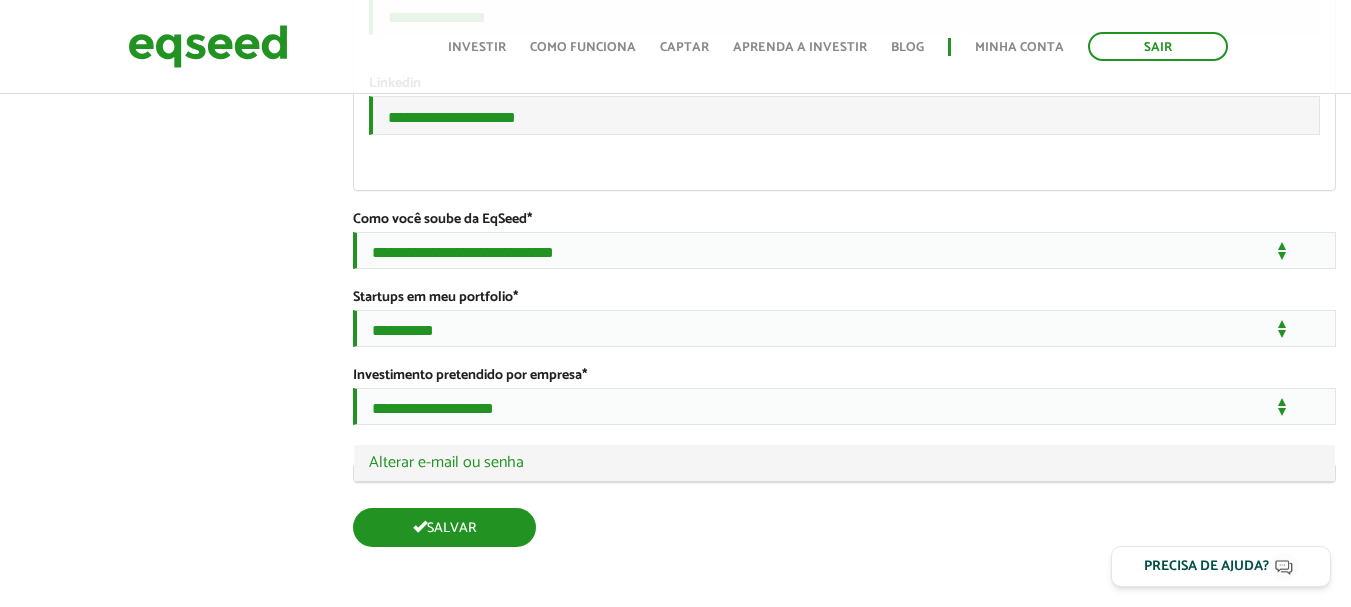click on "Salvar" at bounding box center [444, 527] 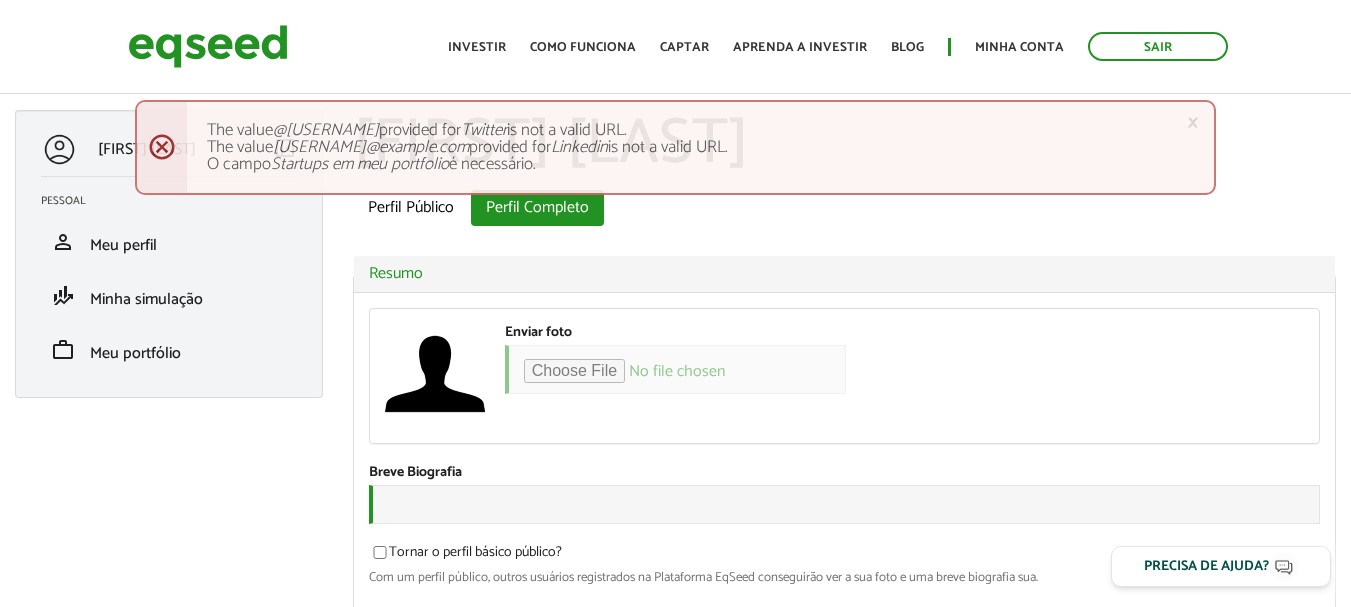 scroll, scrollTop: 0, scrollLeft: 0, axis: both 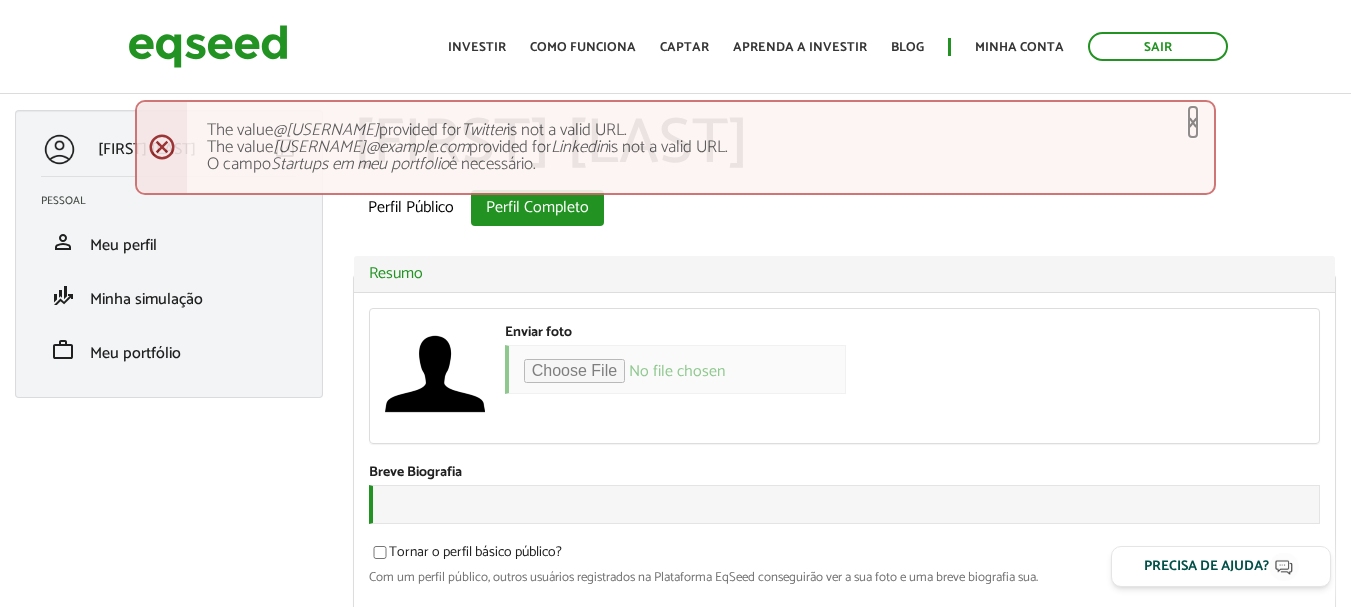 click on "×" at bounding box center (1193, 122) 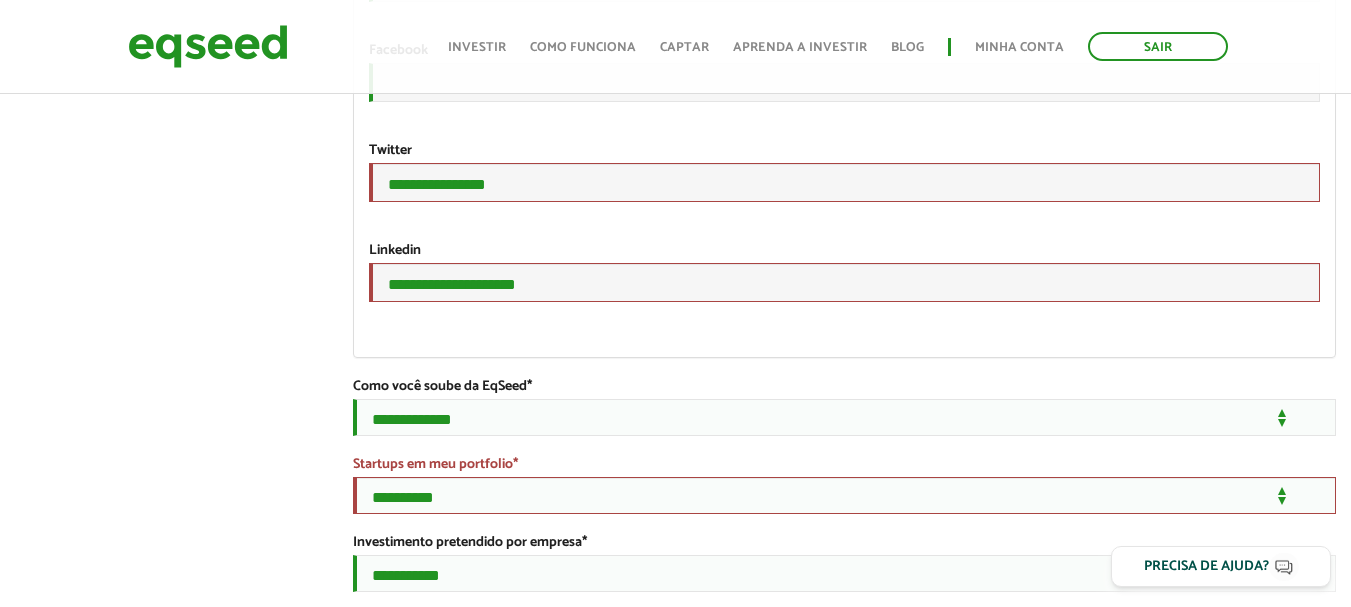 scroll, scrollTop: 3300, scrollLeft: 0, axis: vertical 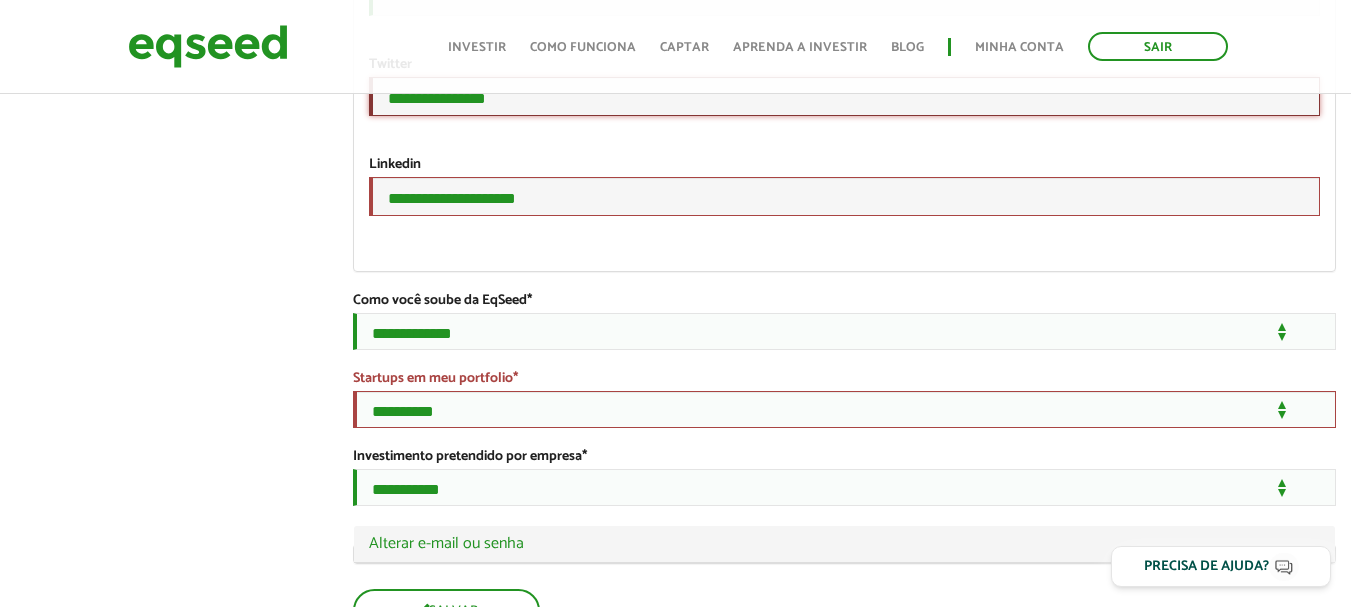 click on "**********" at bounding box center (844, 96) 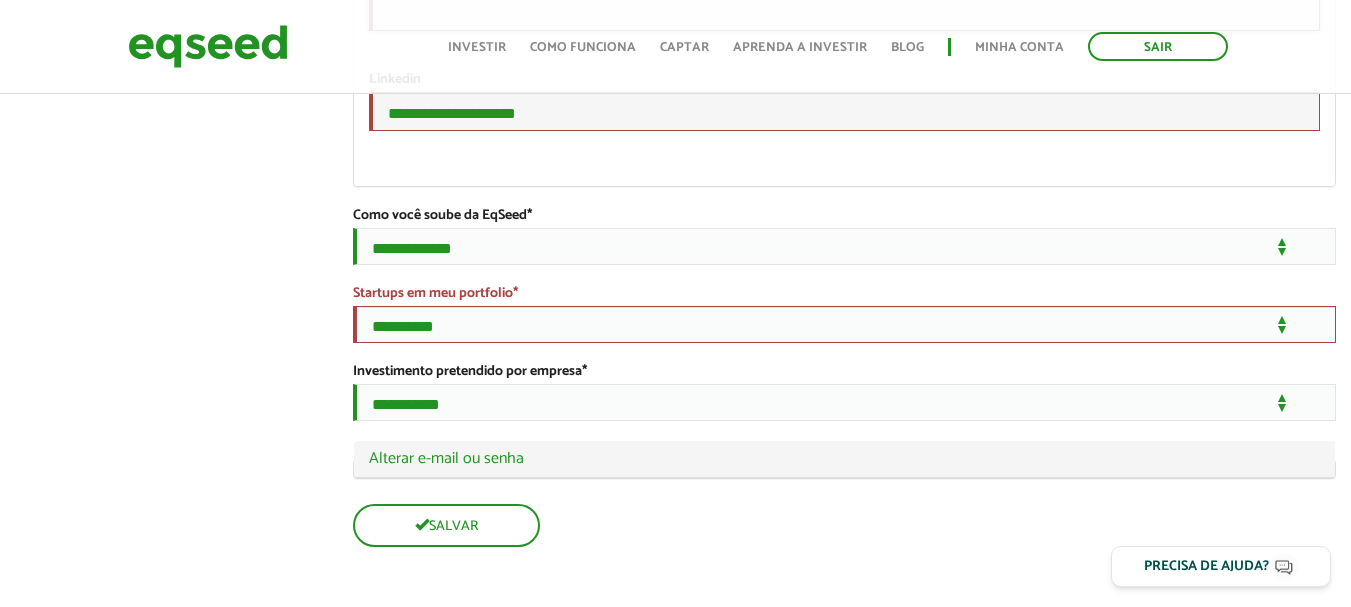 scroll, scrollTop: 3500, scrollLeft: 0, axis: vertical 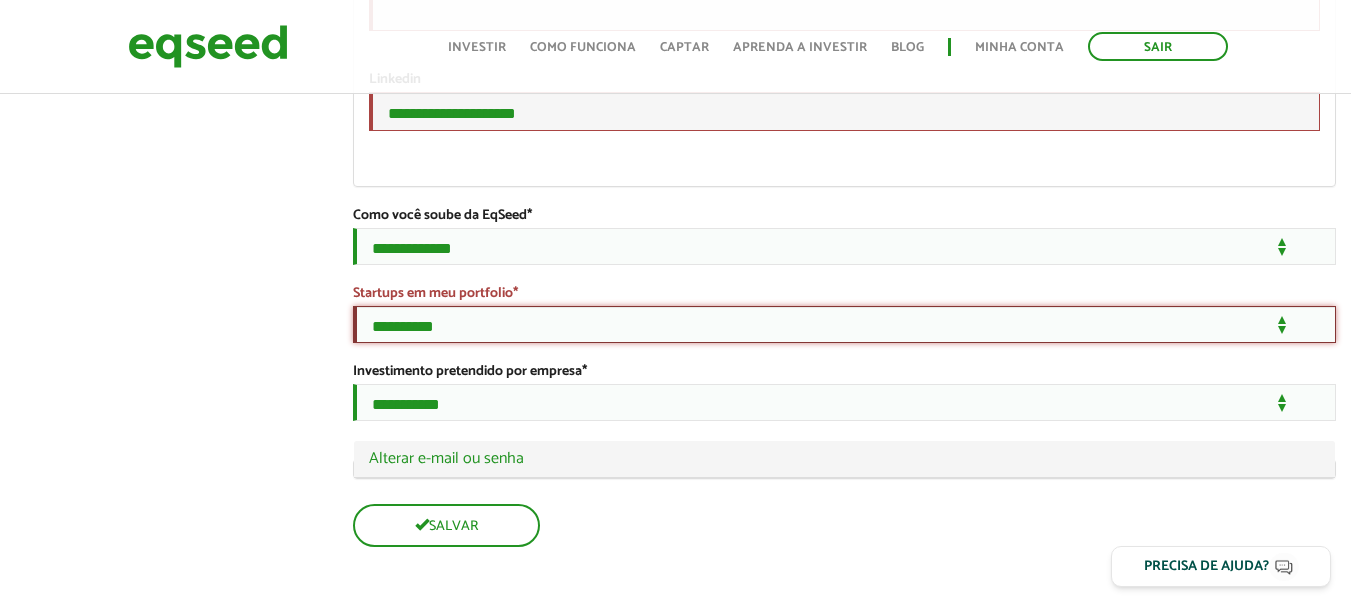 click on "**********" at bounding box center (844, 324) 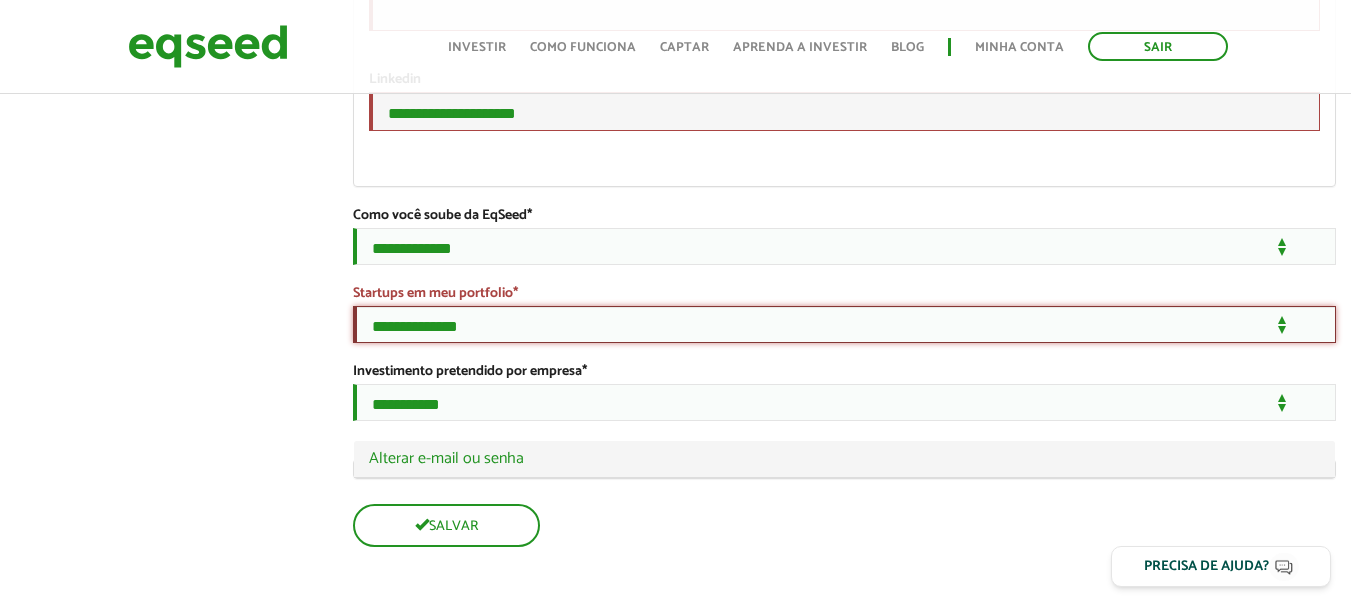 click on "**********" at bounding box center (844, 324) 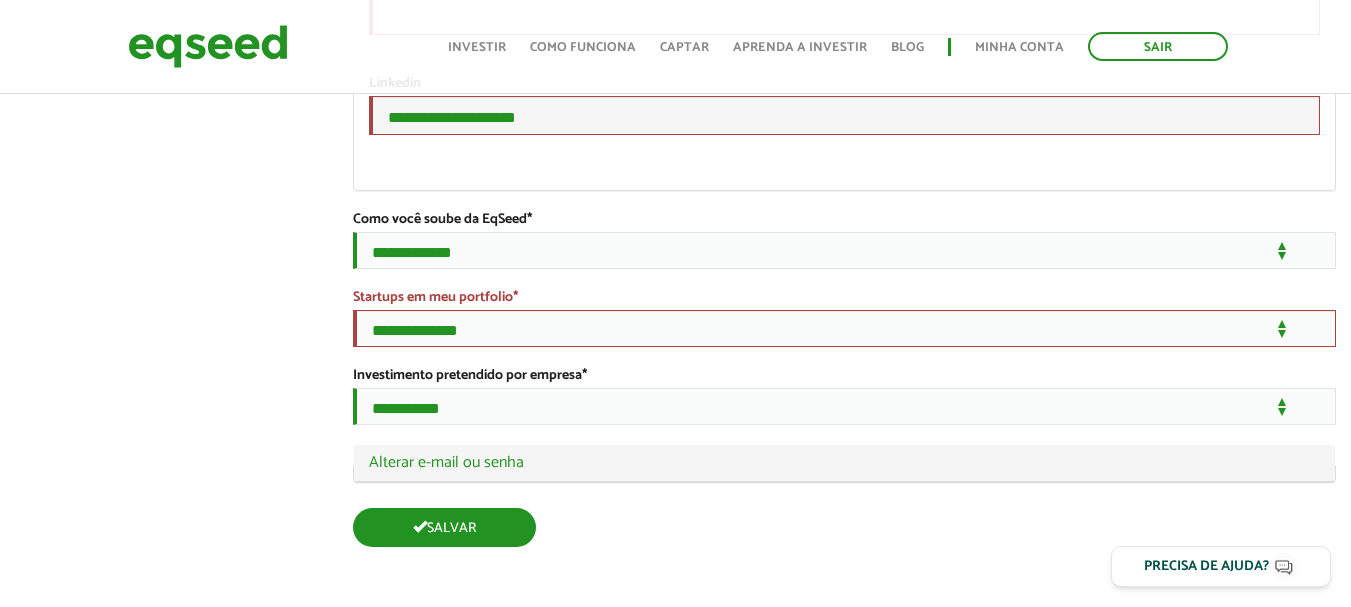 scroll, scrollTop: 3617, scrollLeft: 0, axis: vertical 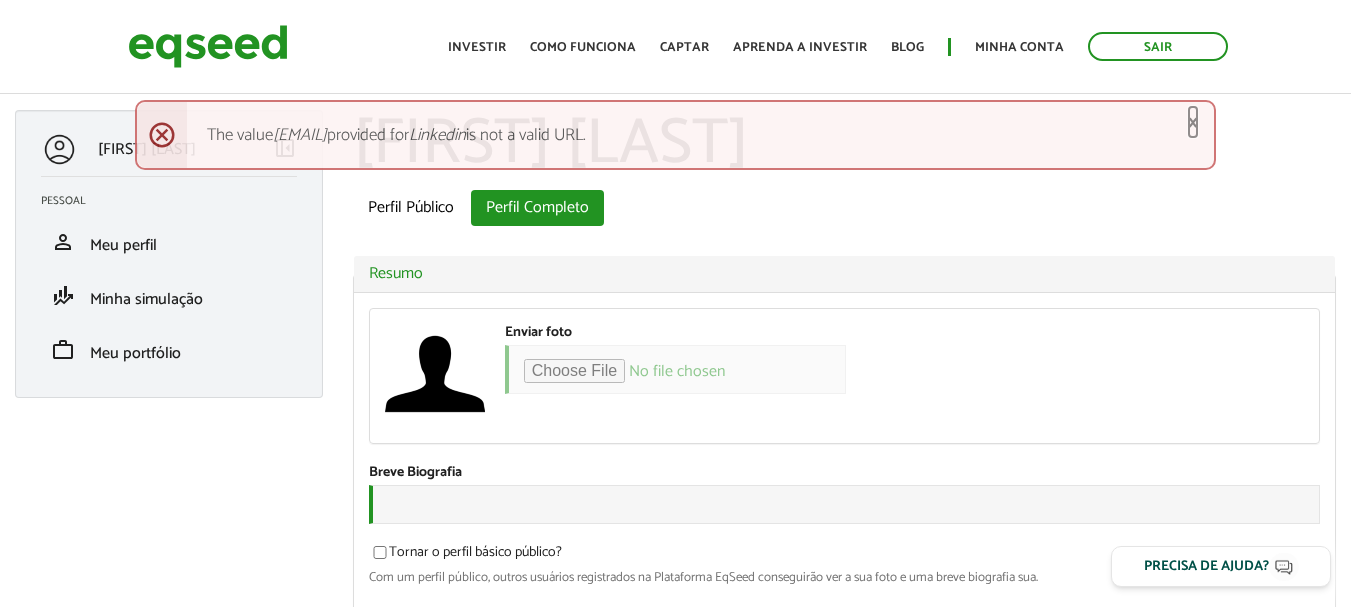 click on "×" at bounding box center (1193, 122) 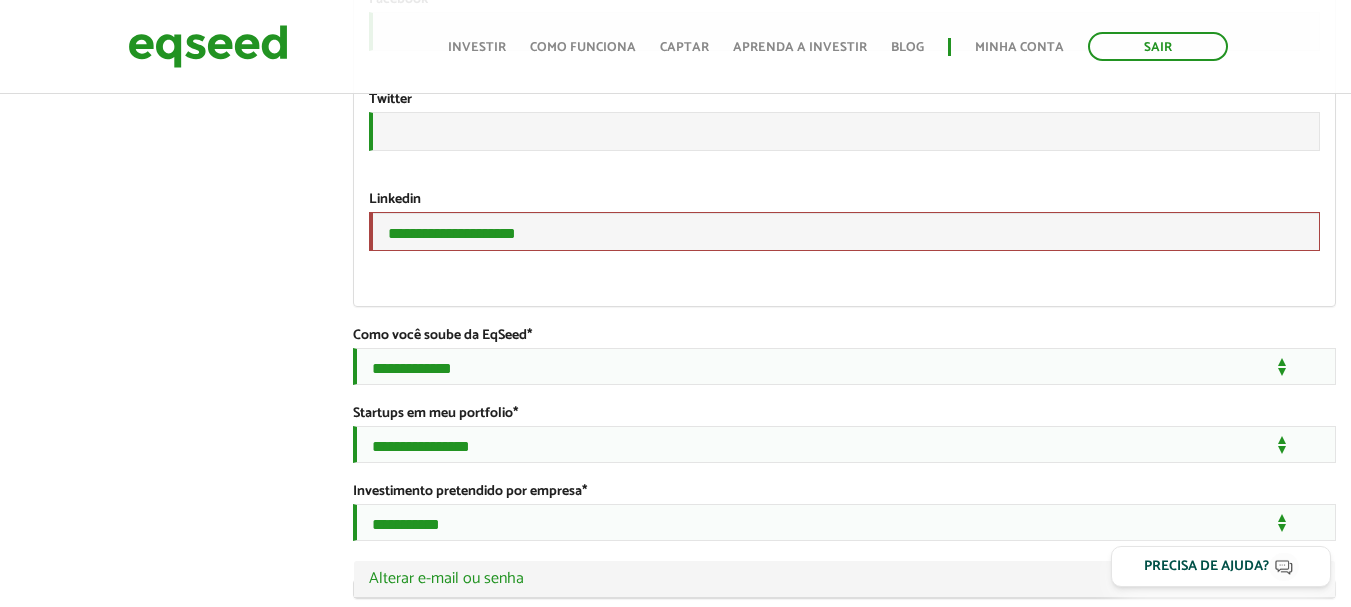 scroll, scrollTop: 3300, scrollLeft: 0, axis: vertical 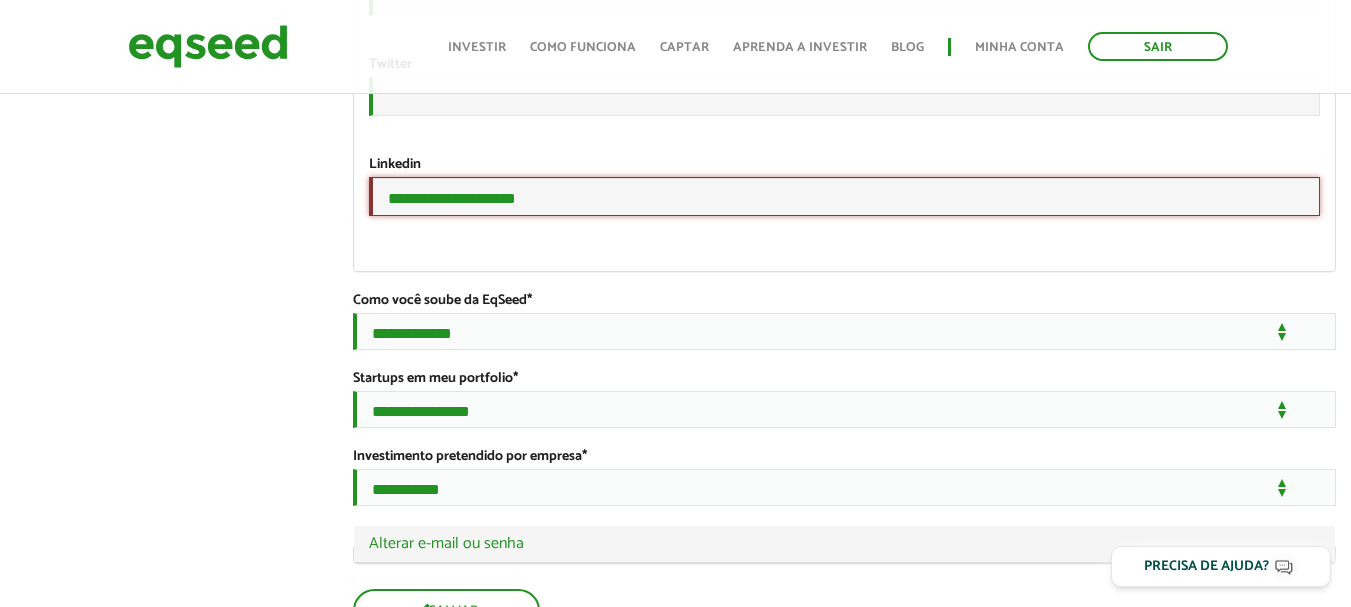 click on "**********" at bounding box center [844, 196] 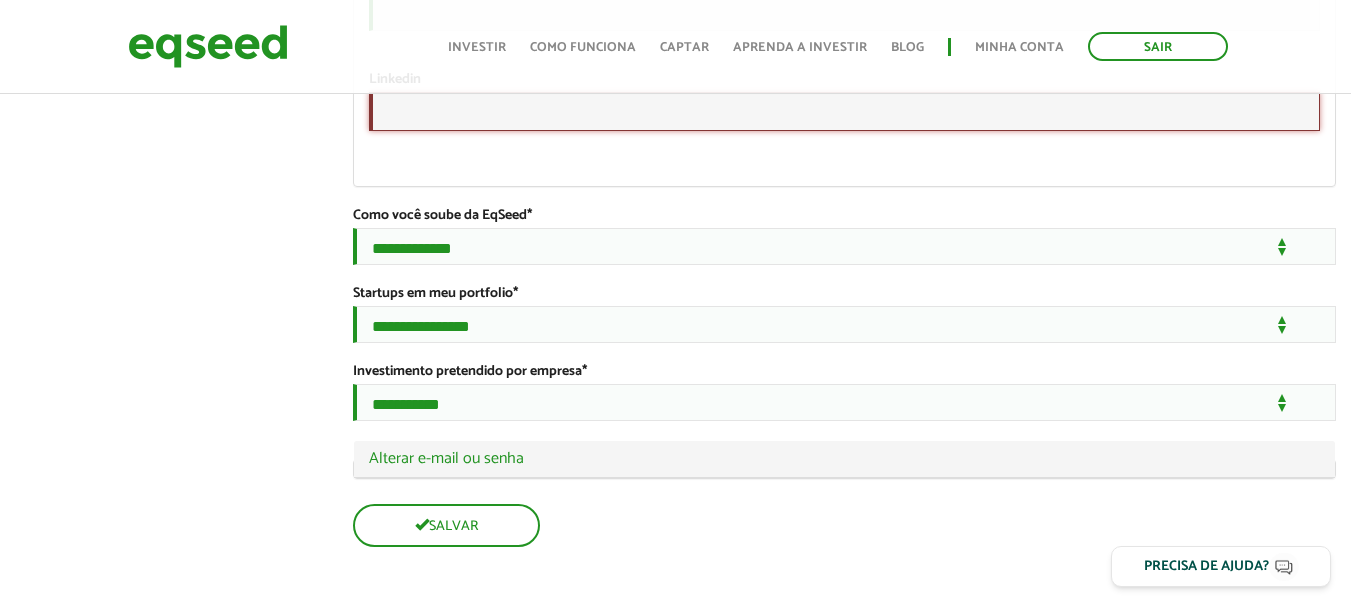scroll, scrollTop: 3621, scrollLeft: 0, axis: vertical 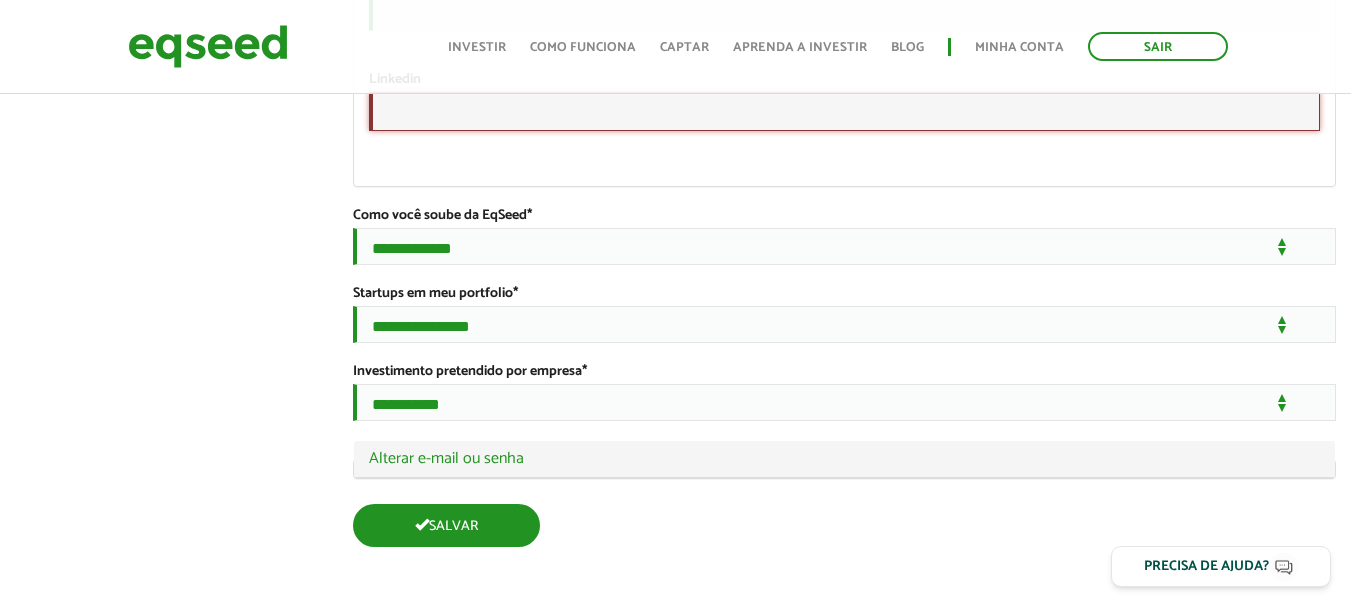 type 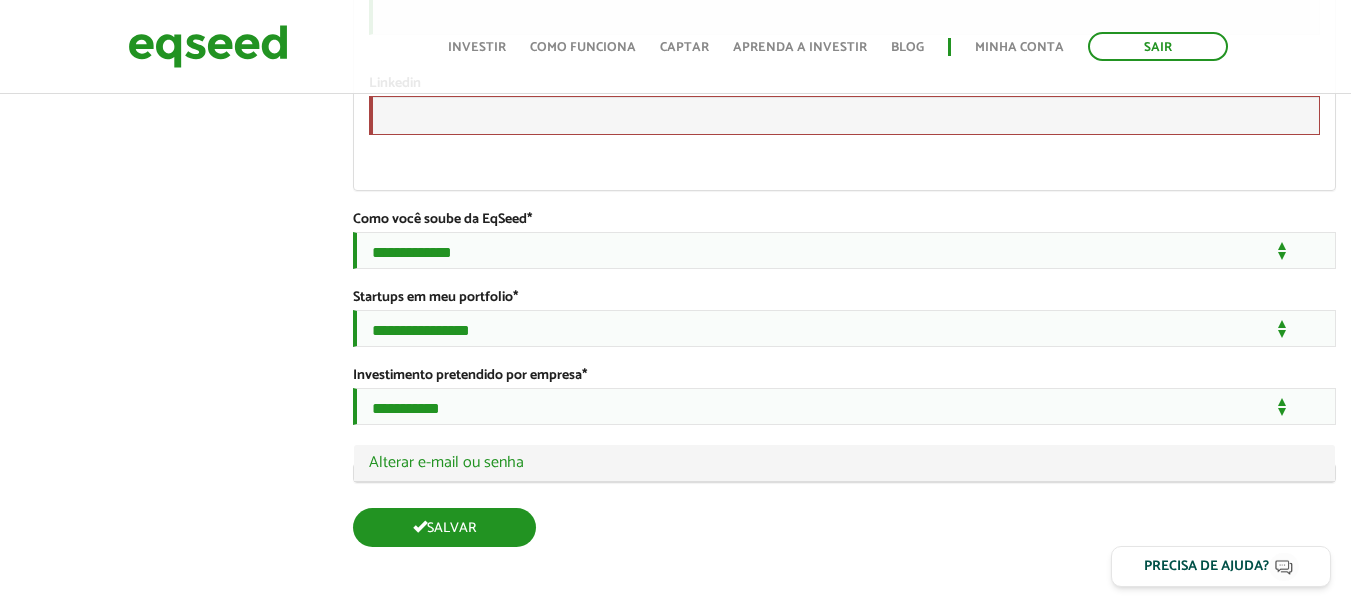 click on "Salvar" at bounding box center [444, 527] 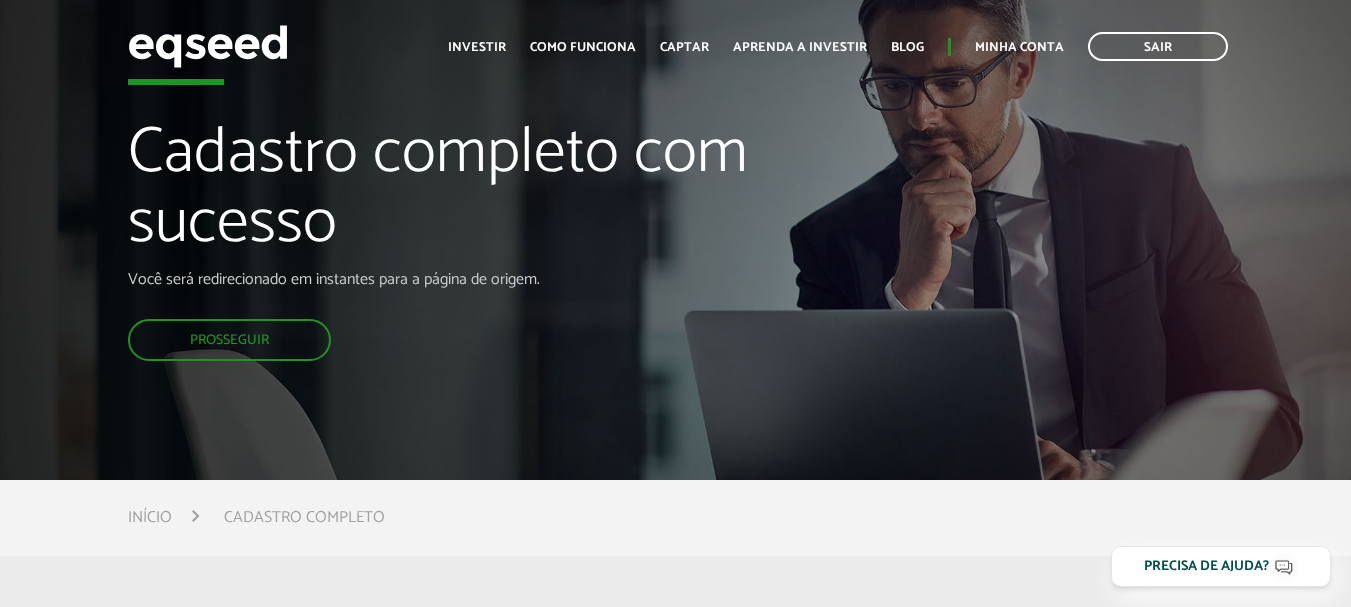 scroll, scrollTop: 0, scrollLeft: 0, axis: both 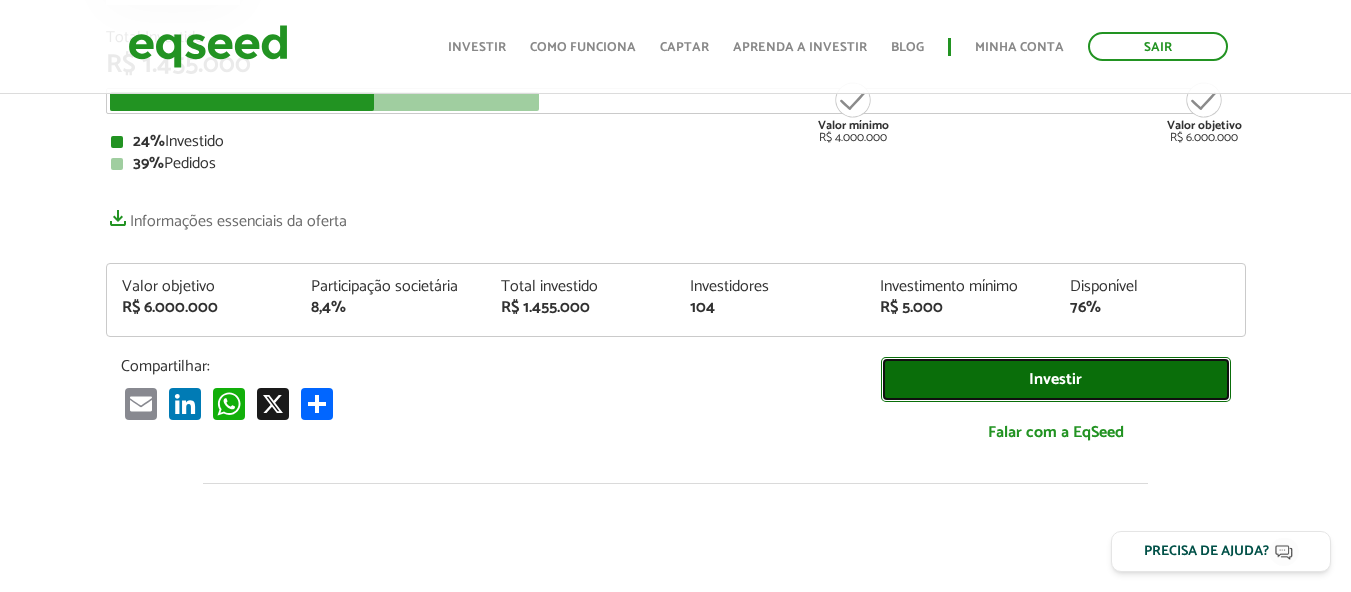 click on "Investir" at bounding box center [1056, 379] 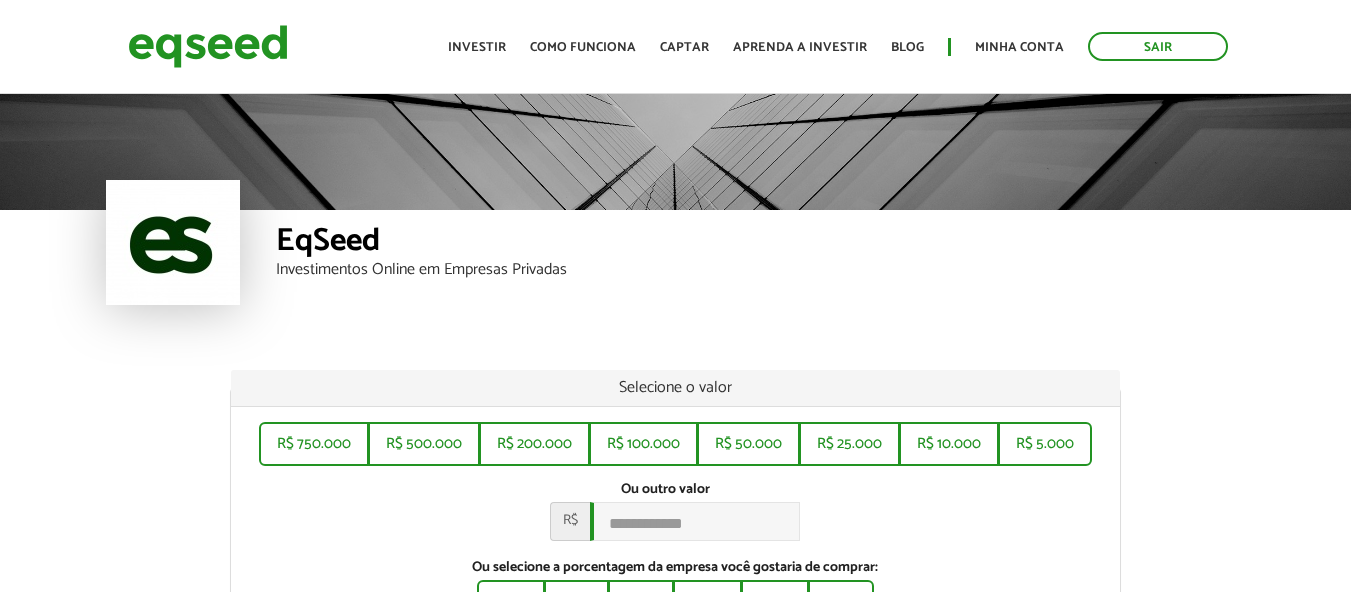scroll, scrollTop: 0, scrollLeft: 0, axis: both 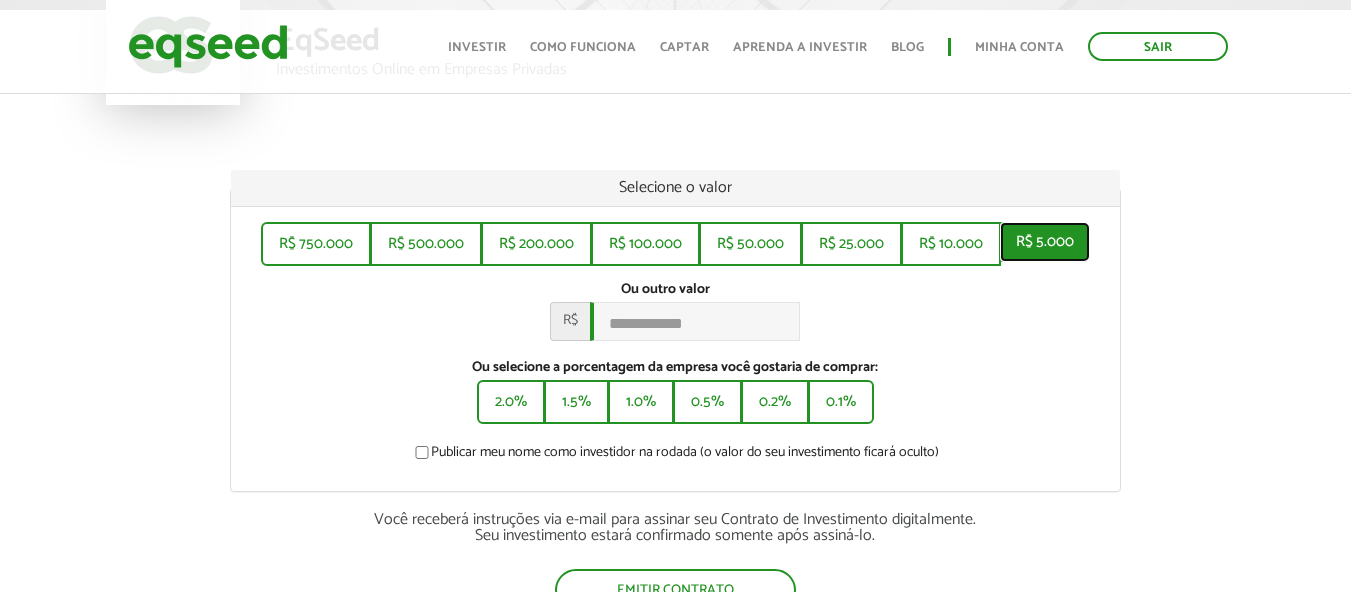click on "R$ 5.000" at bounding box center (1045, 242) 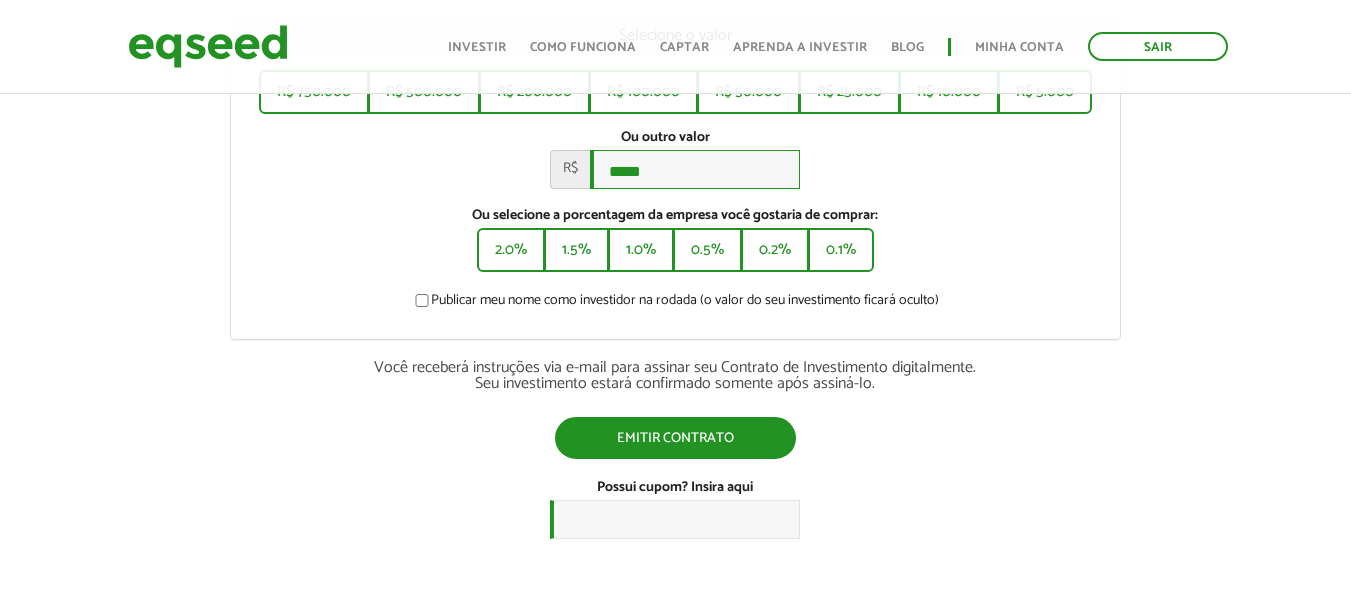 scroll, scrollTop: 400, scrollLeft: 0, axis: vertical 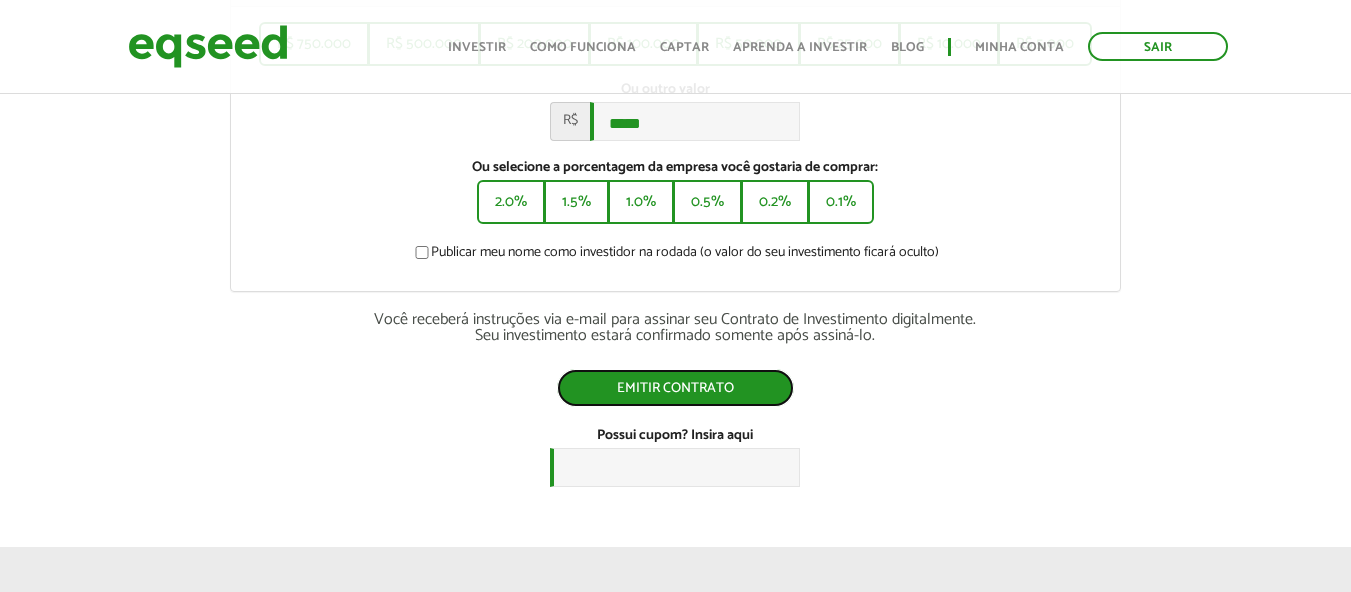 click on "Emitir contrato" at bounding box center [675, 388] 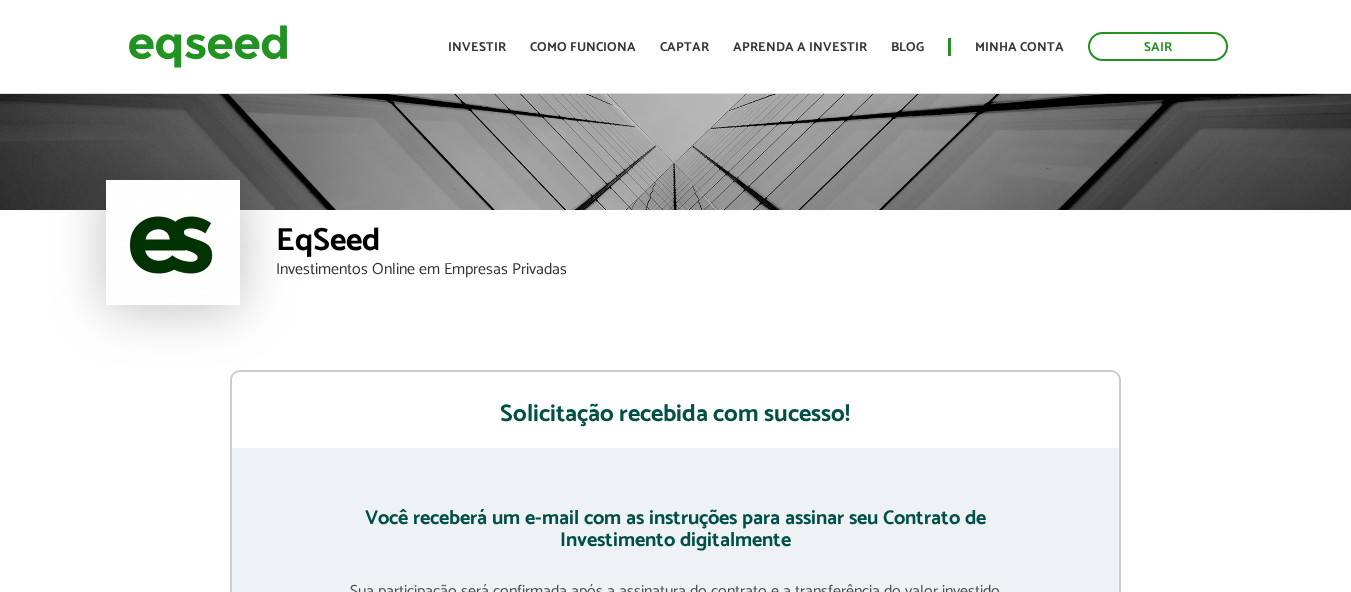scroll, scrollTop: 0, scrollLeft: 0, axis: both 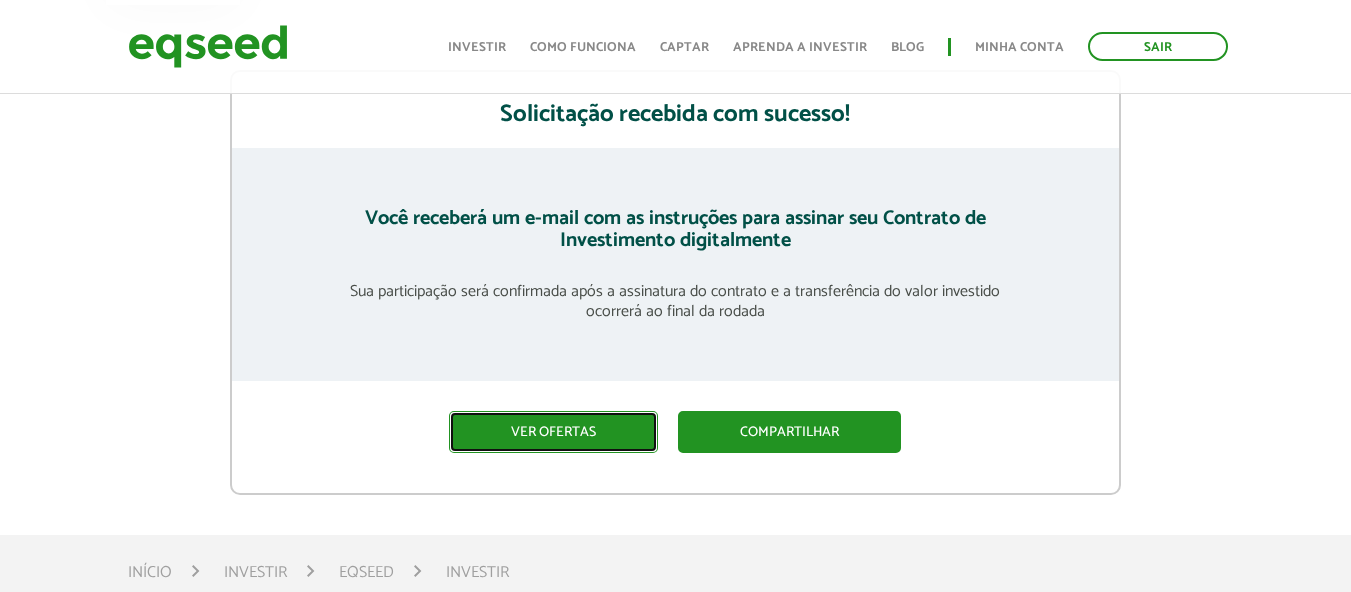 click on "Ver ofertas" at bounding box center [553, 432] 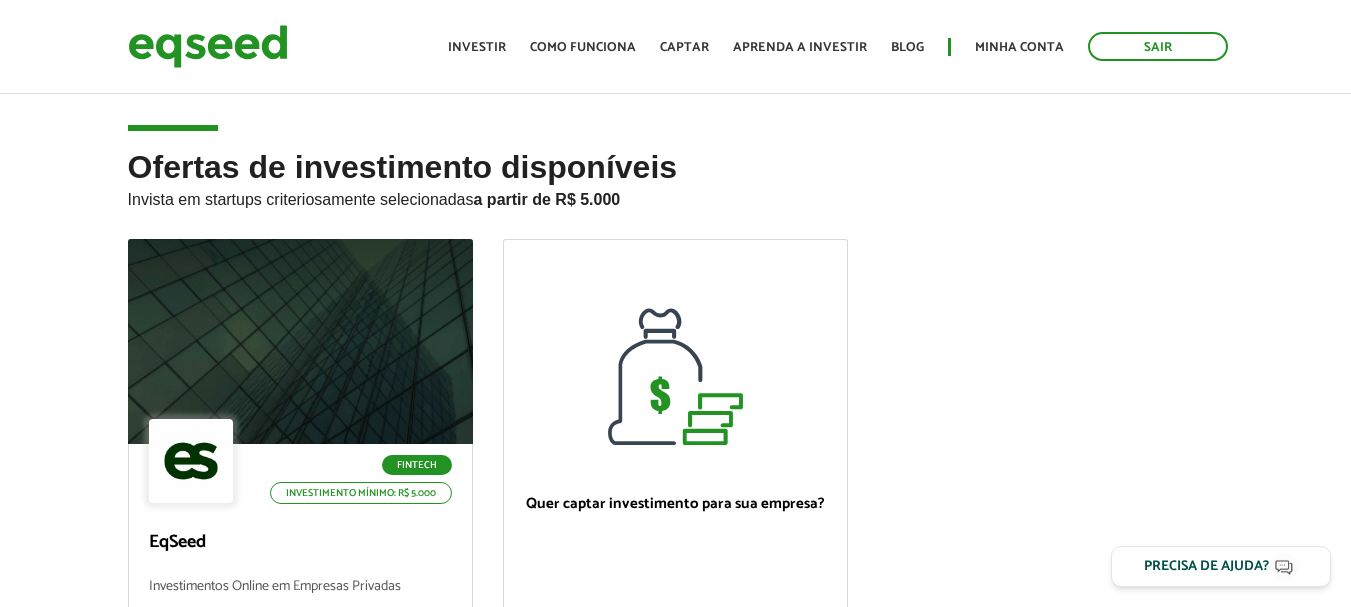 scroll, scrollTop: 0, scrollLeft: 0, axis: both 